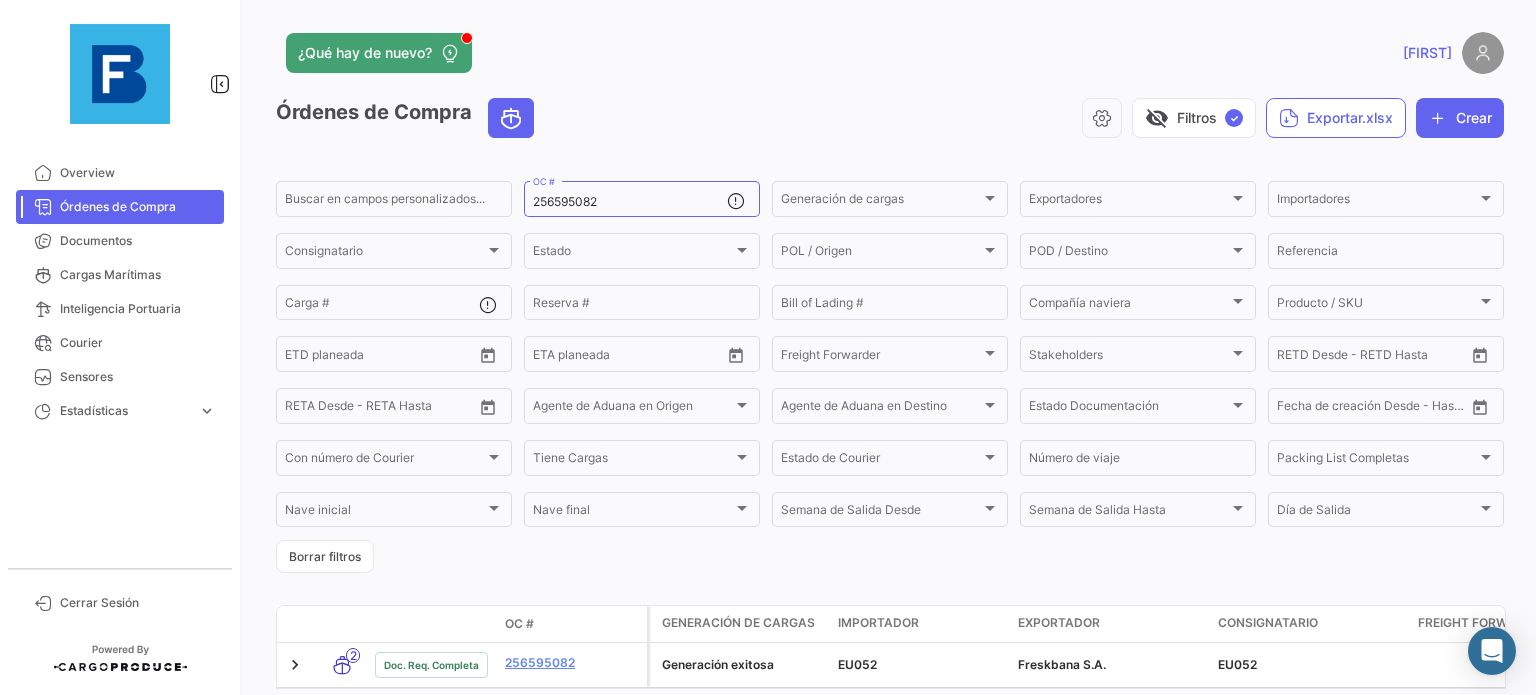 scroll, scrollTop: 0, scrollLeft: 0, axis: both 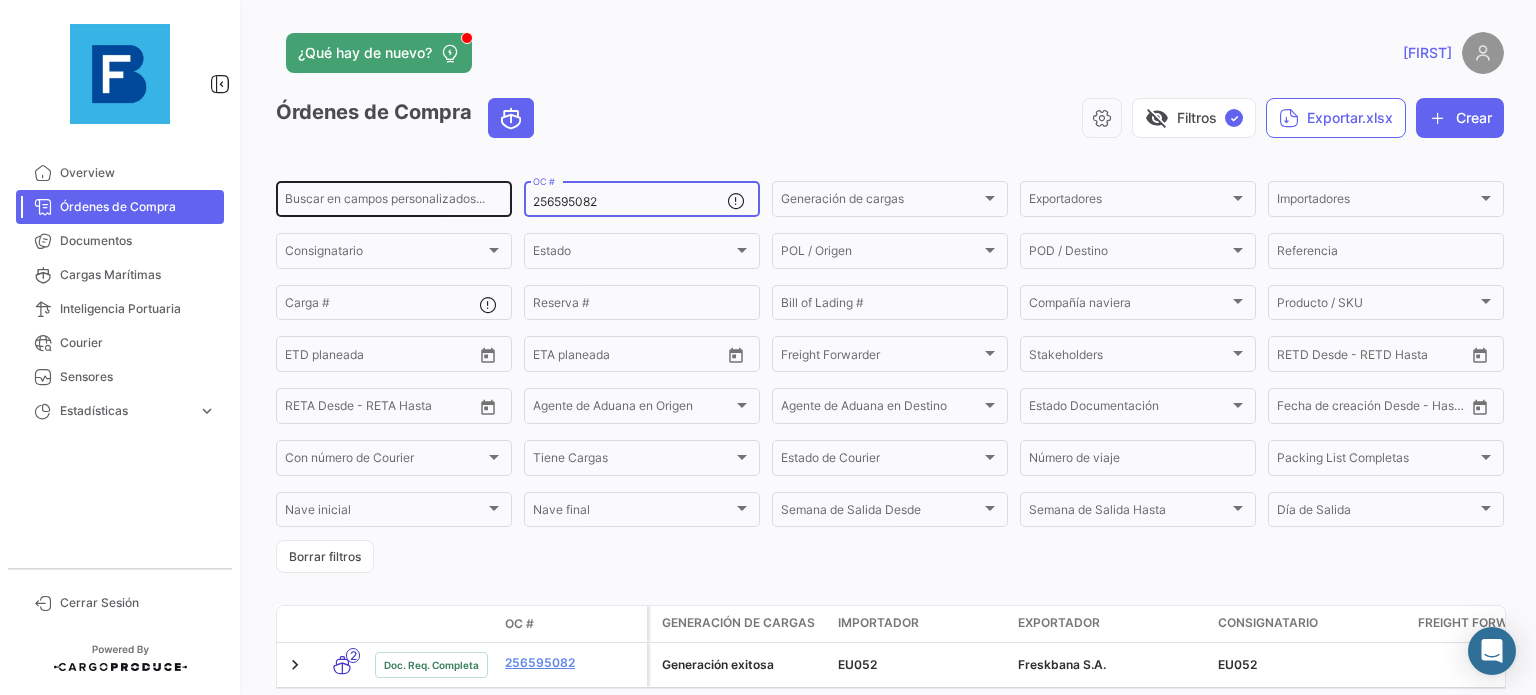 drag, startPoint x: 648, startPoint y: 207, endPoint x: 417, endPoint y: 199, distance: 231.13849 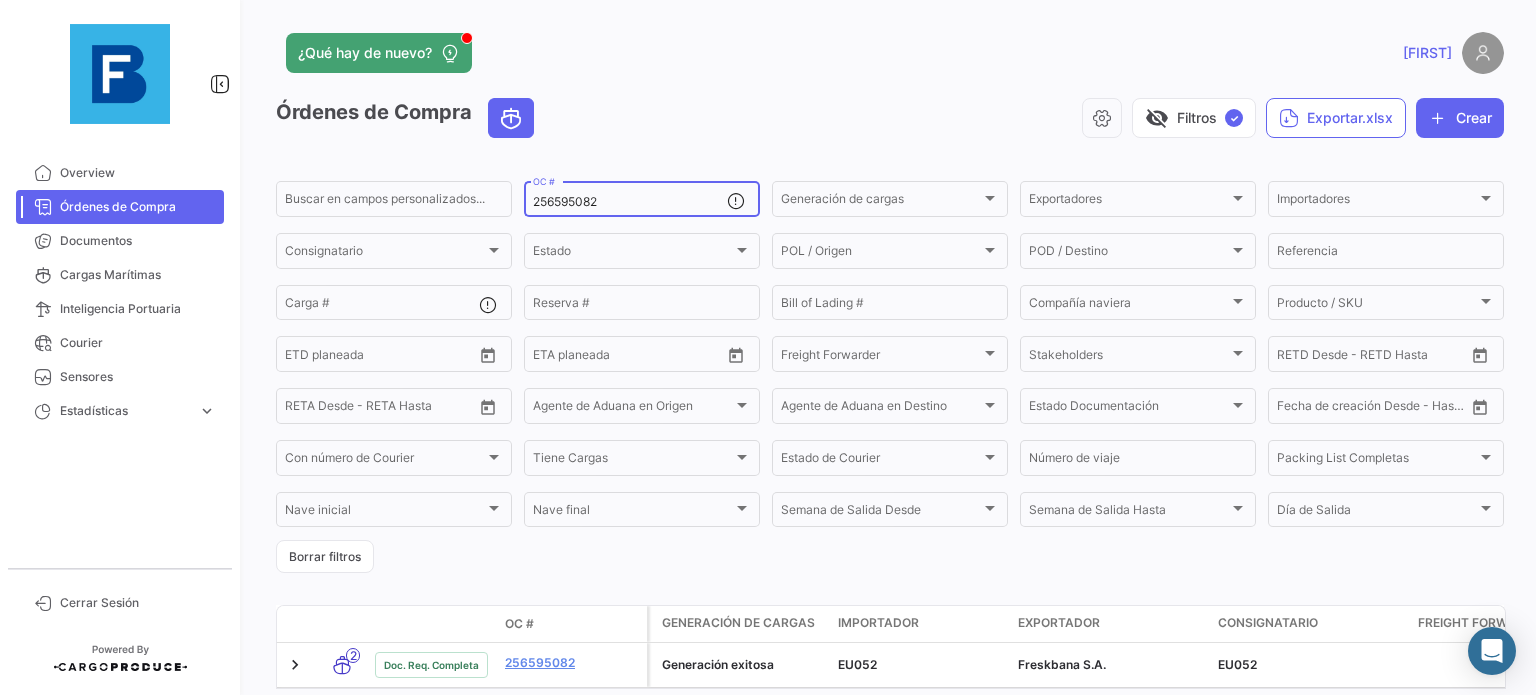 paste on "7031177" 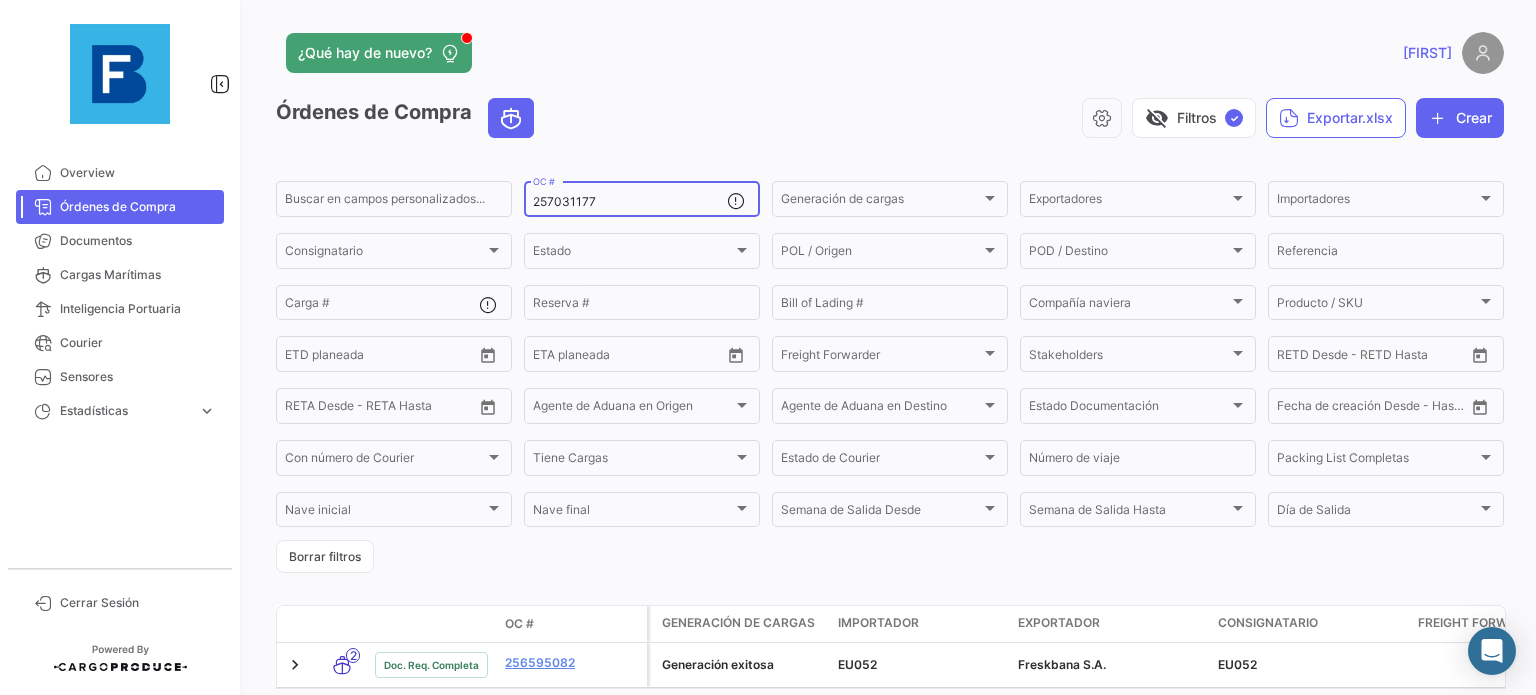 type on "257031177" 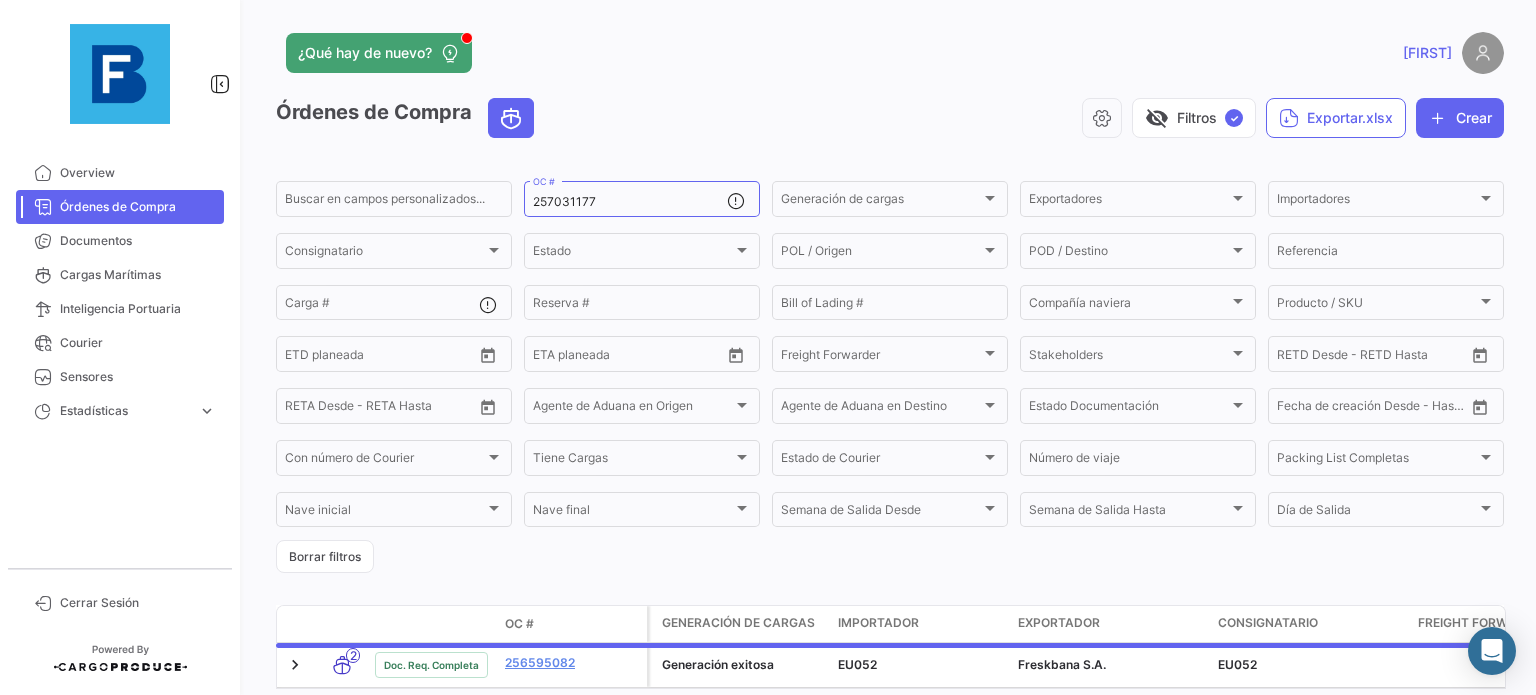 click on "visibility_off   Filtros  ✓  Exportar.xlsx   Crear" 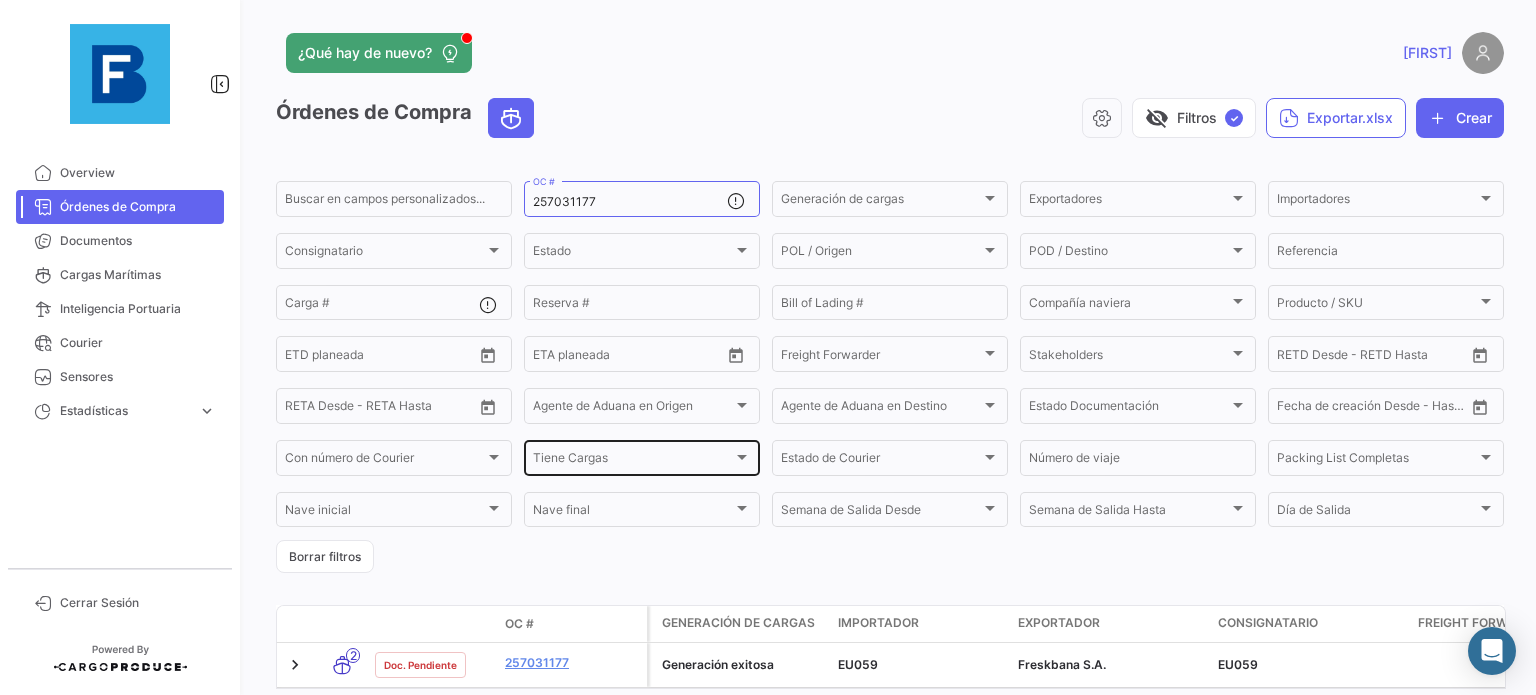 scroll, scrollTop: 100, scrollLeft: 0, axis: vertical 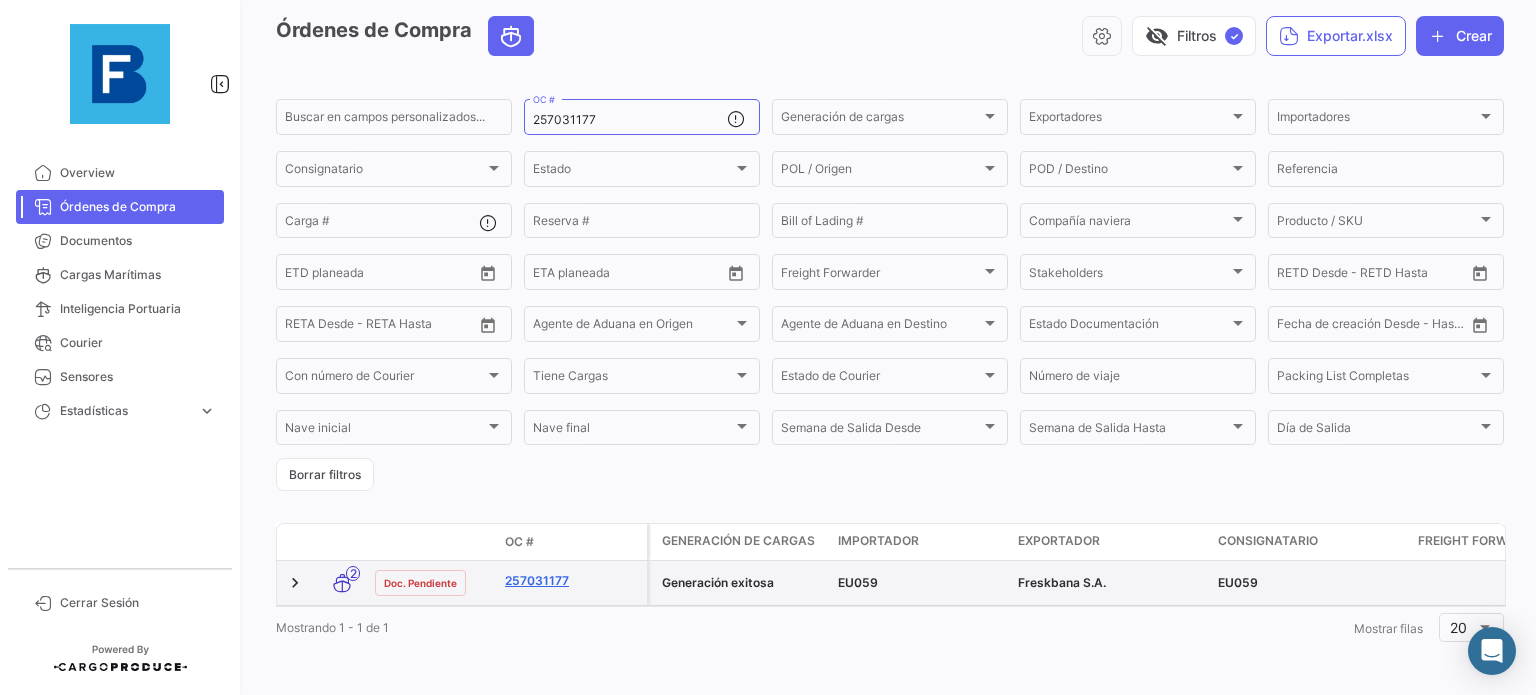 click on "257031177" 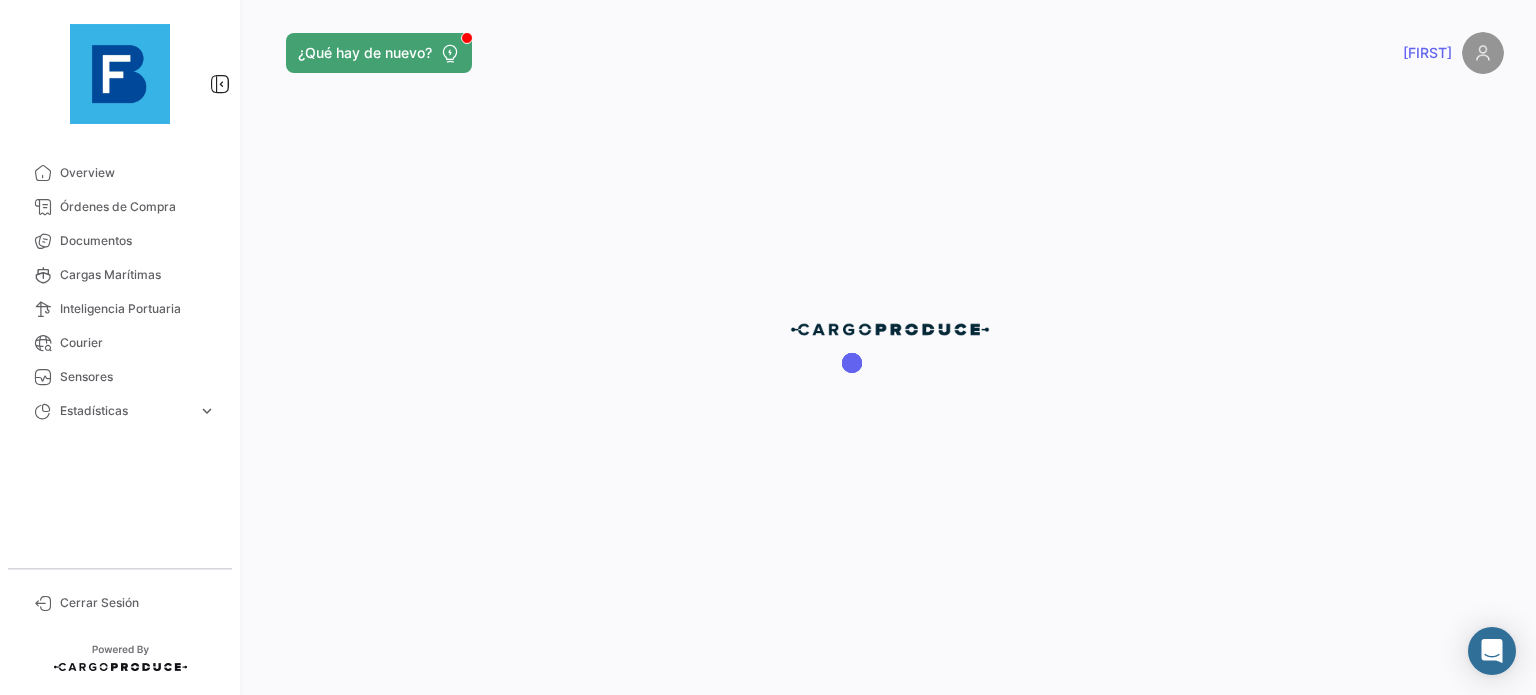 scroll, scrollTop: 0, scrollLeft: 0, axis: both 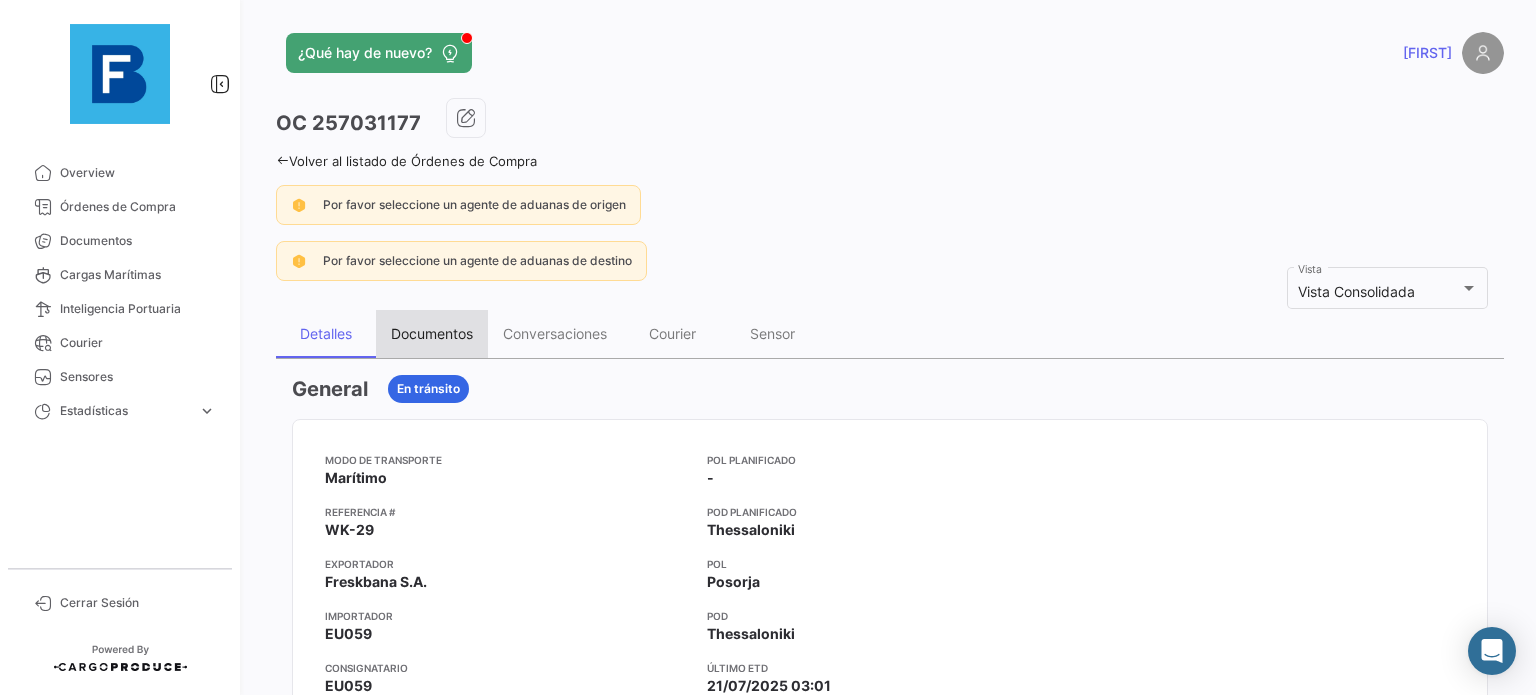 click on "Documentos" at bounding box center [432, 333] 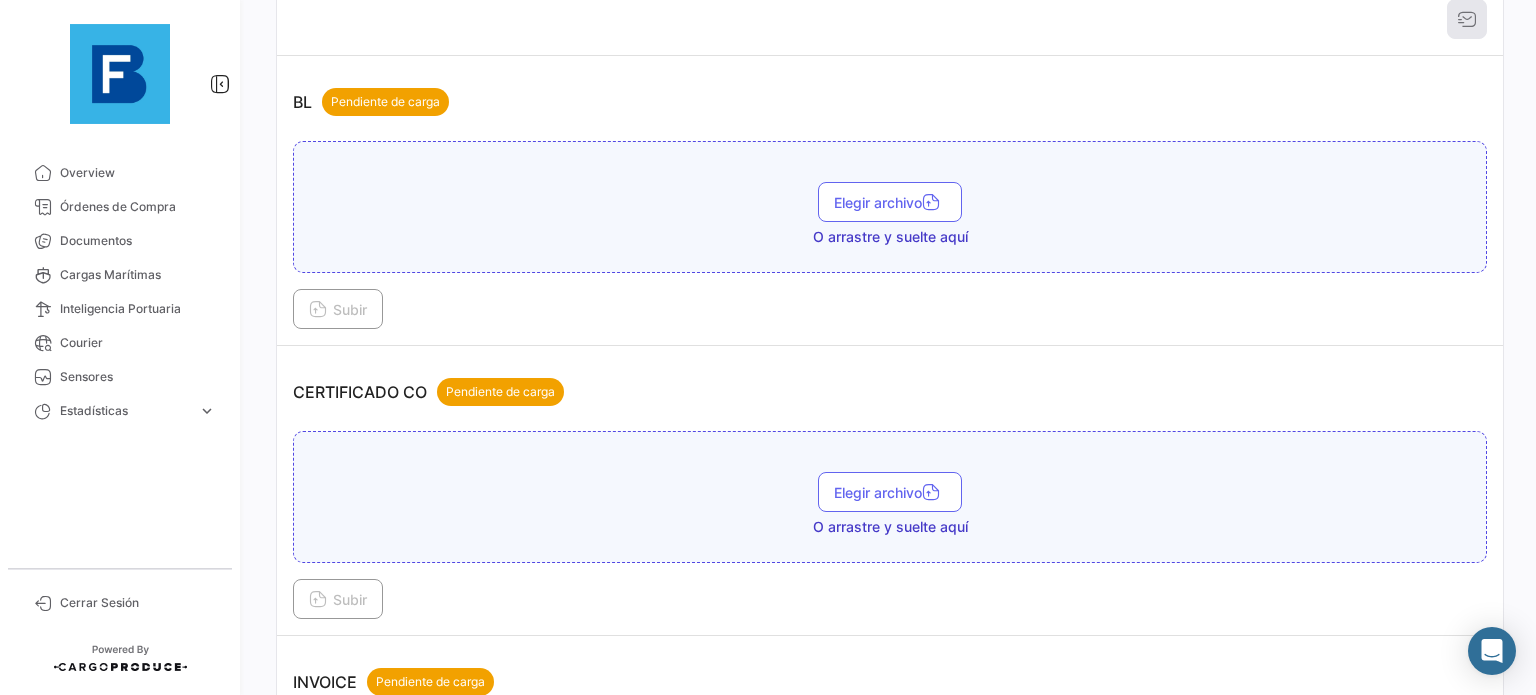 scroll, scrollTop: 400, scrollLeft: 0, axis: vertical 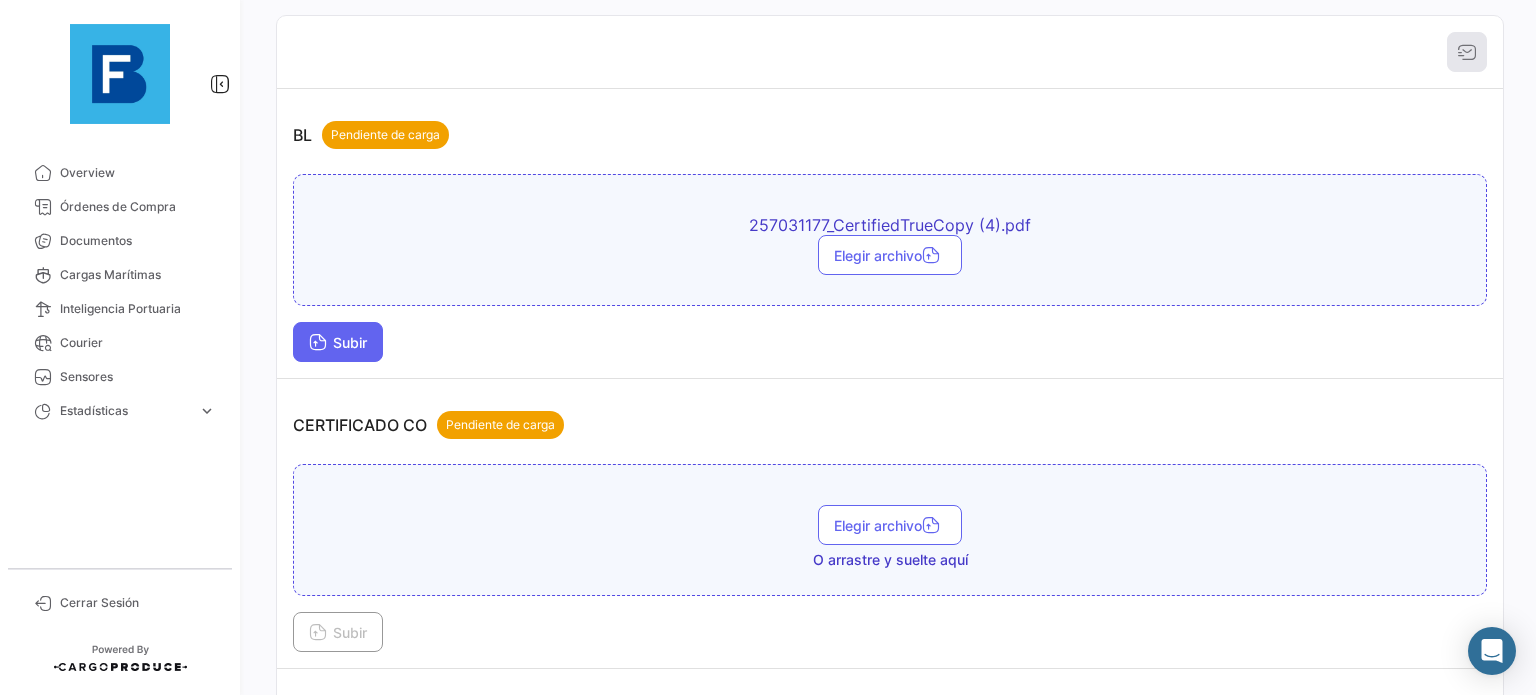 click on "Subir" at bounding box center [338, 342] 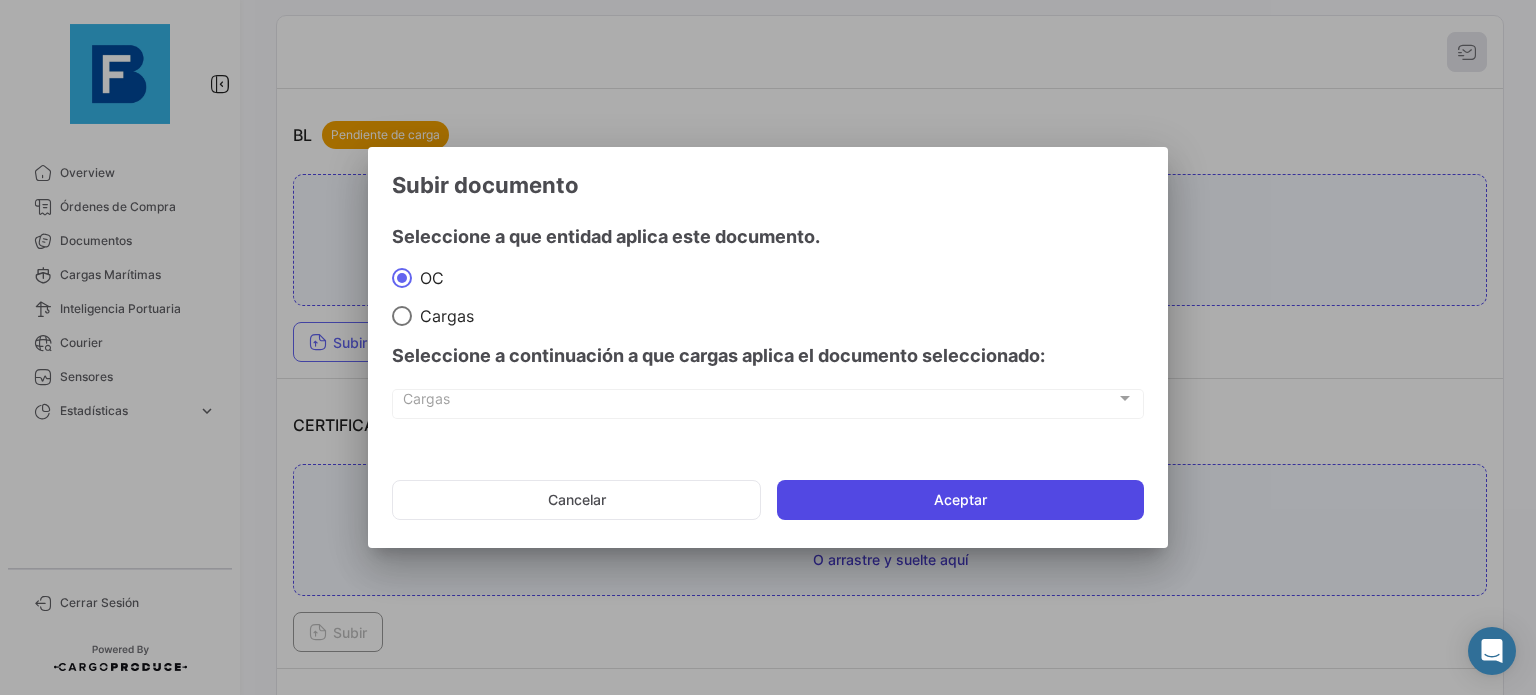 click on "Aceptar" 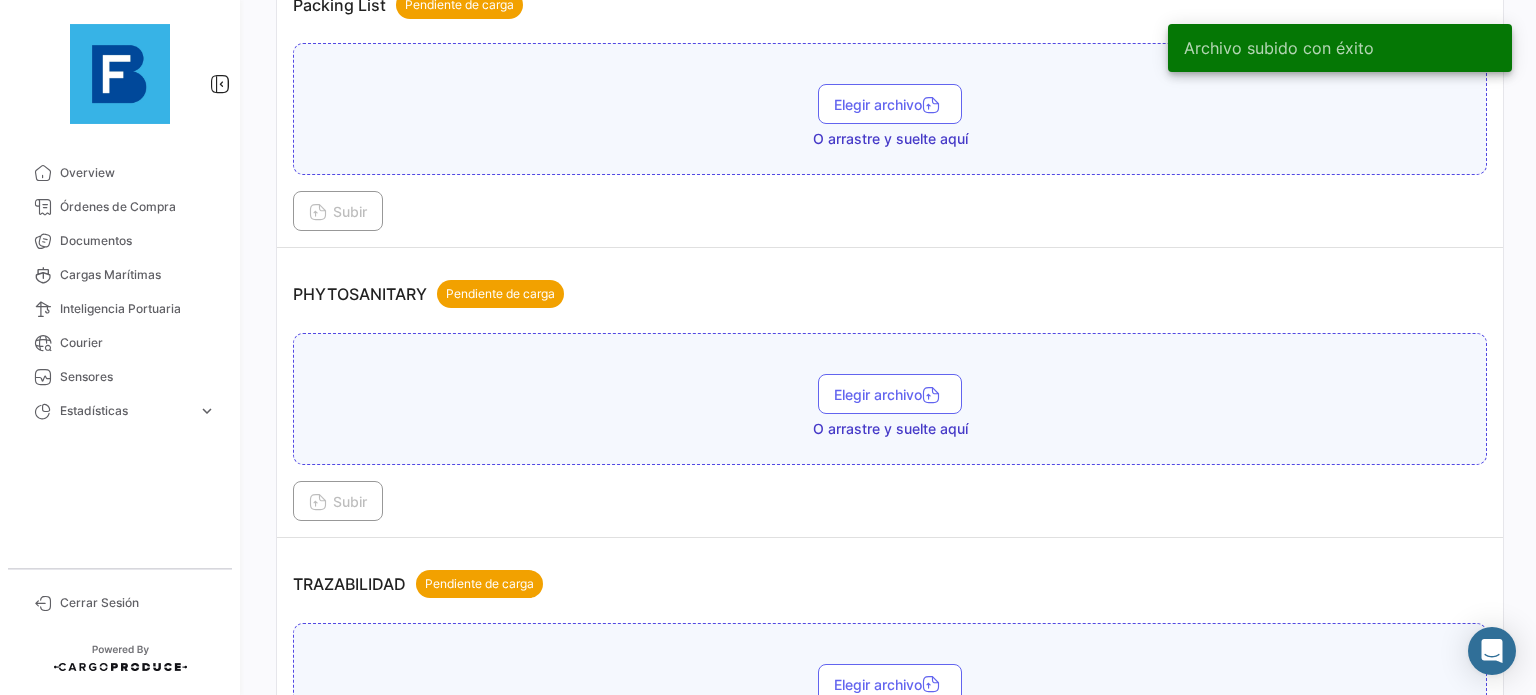 scroll, scrollTop: 1500, scrollLeft: 0, axis: vertical 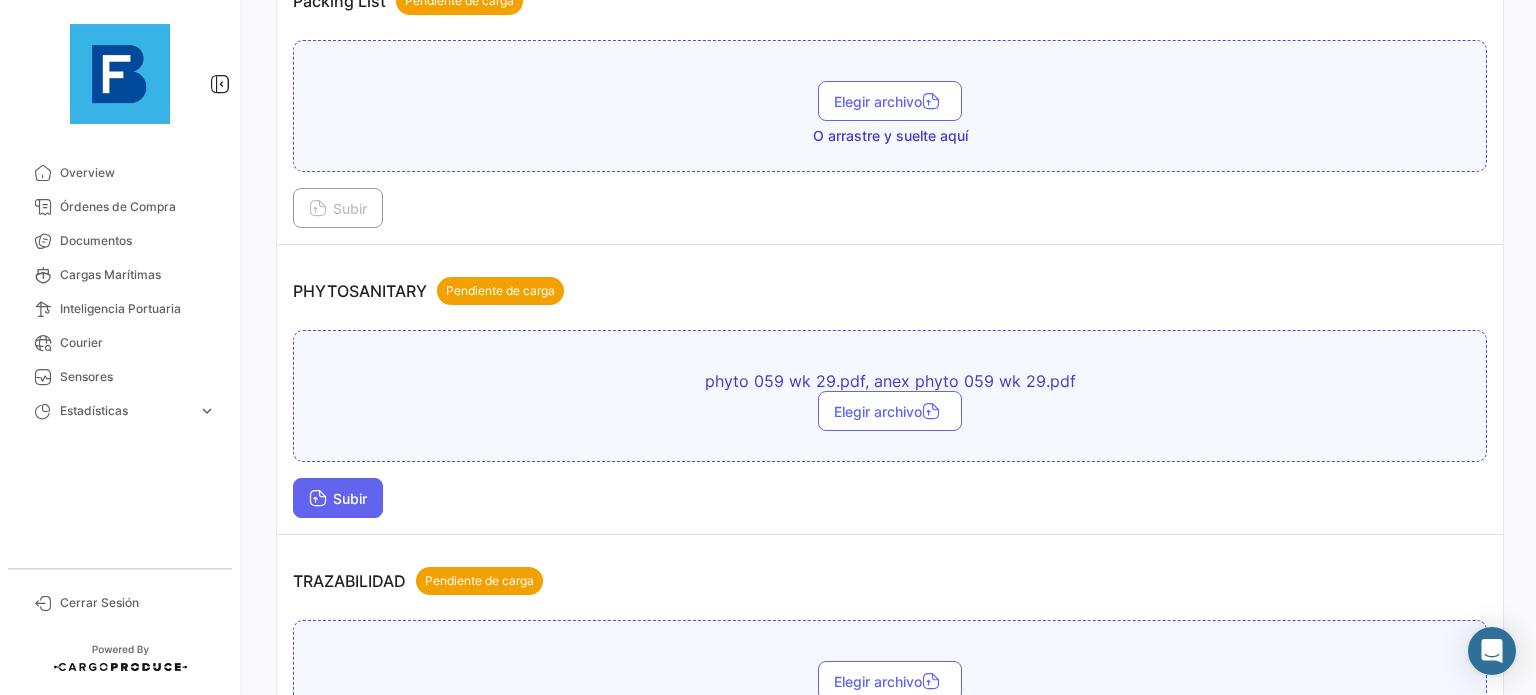 click on "Subir" at bounding box center (338, 498) 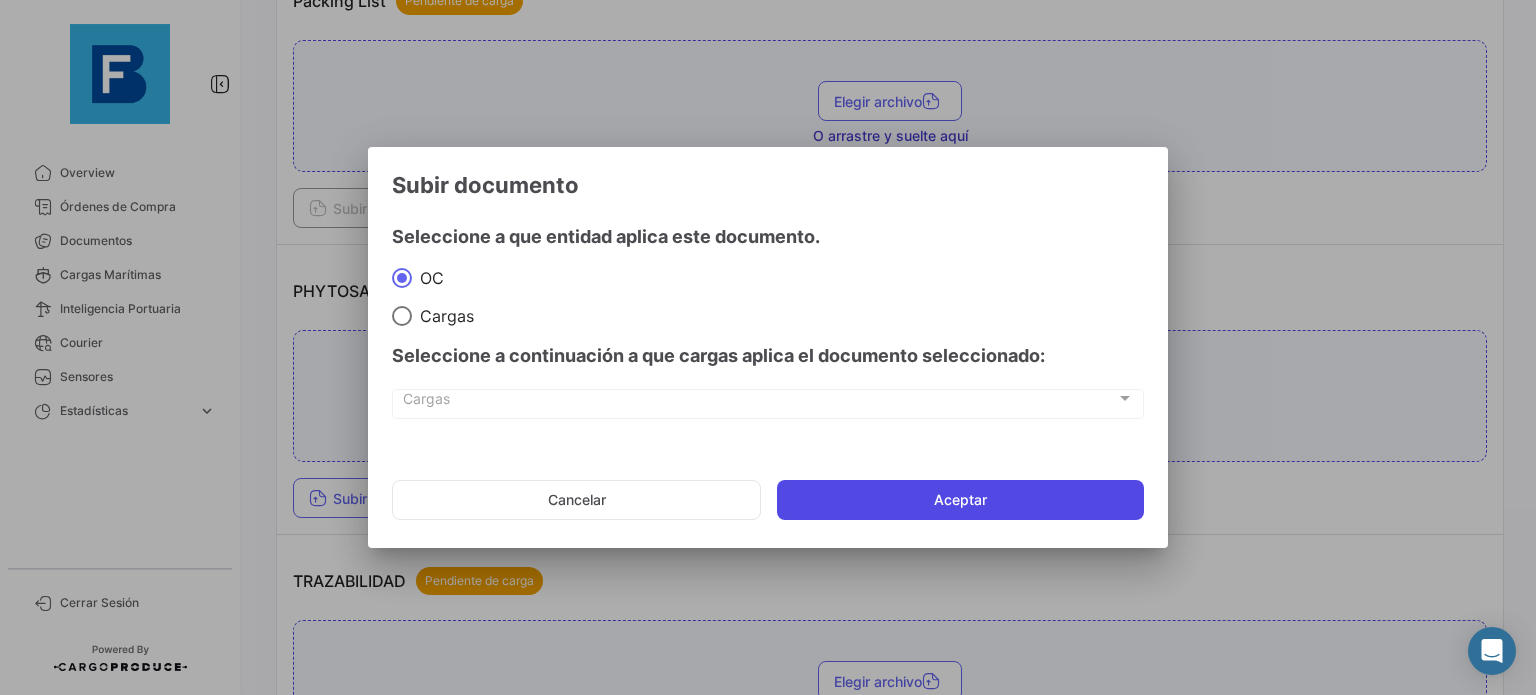 click on "Aceptar" 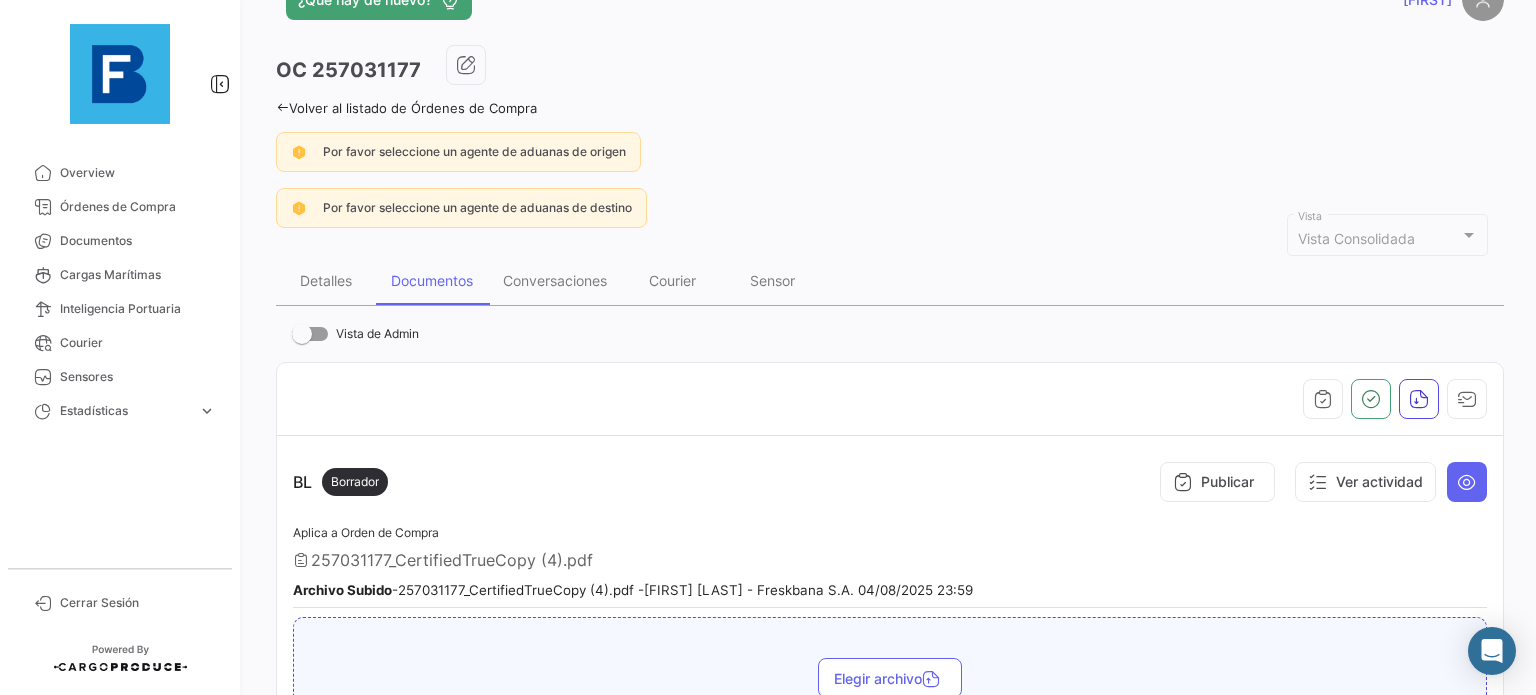 scroll, scrollTop: 52, scrollLeft: 0, axis: vertical 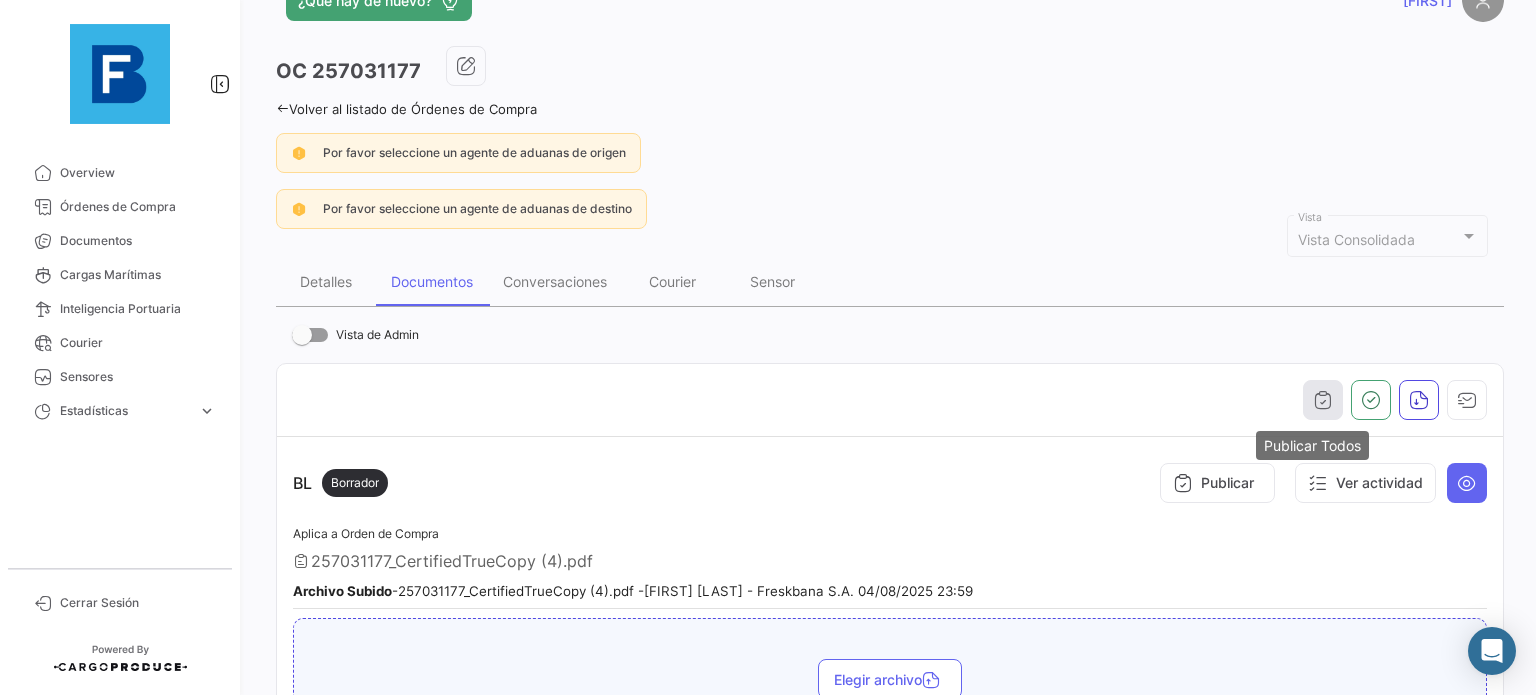 click at bounding box center (1323, 400) 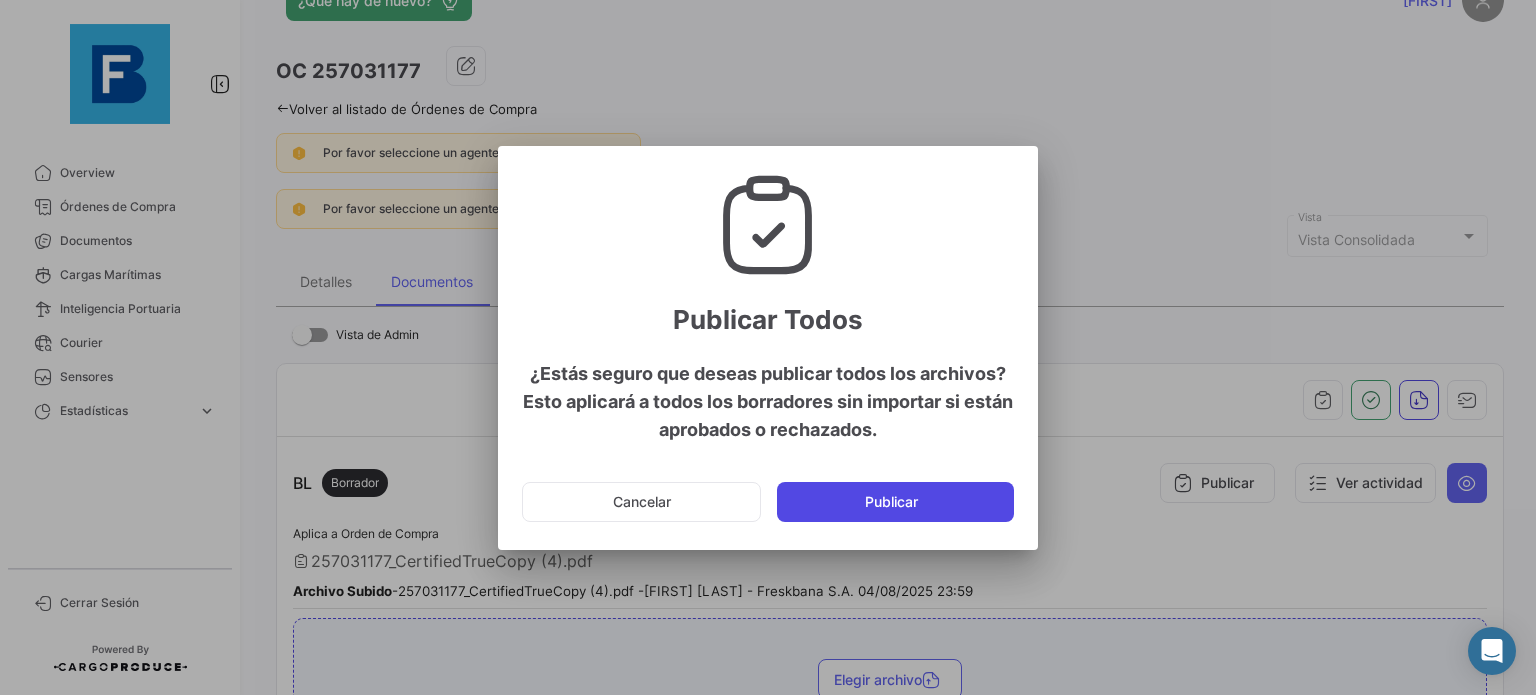 click on "Publicar" 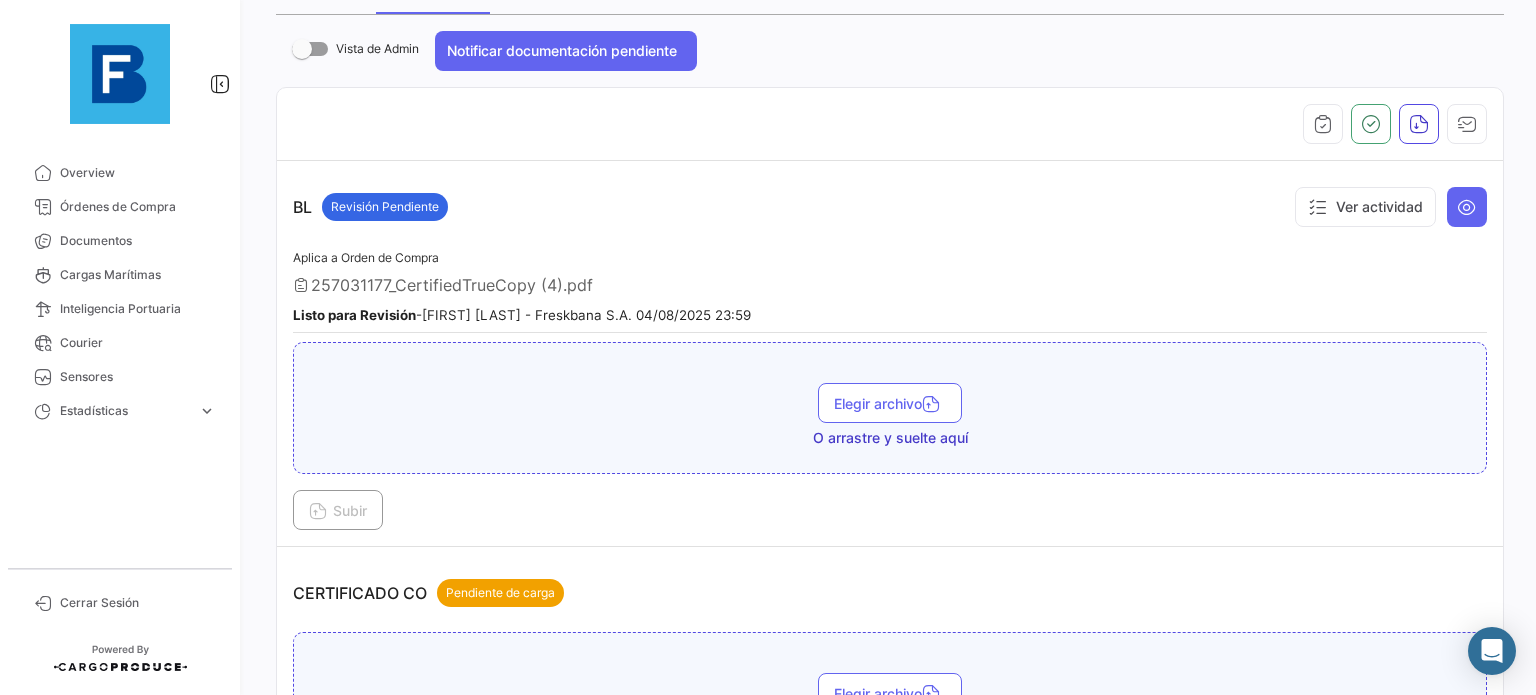 scroll, scrollTop: 168, scrollLeft: 0, axis: vertical 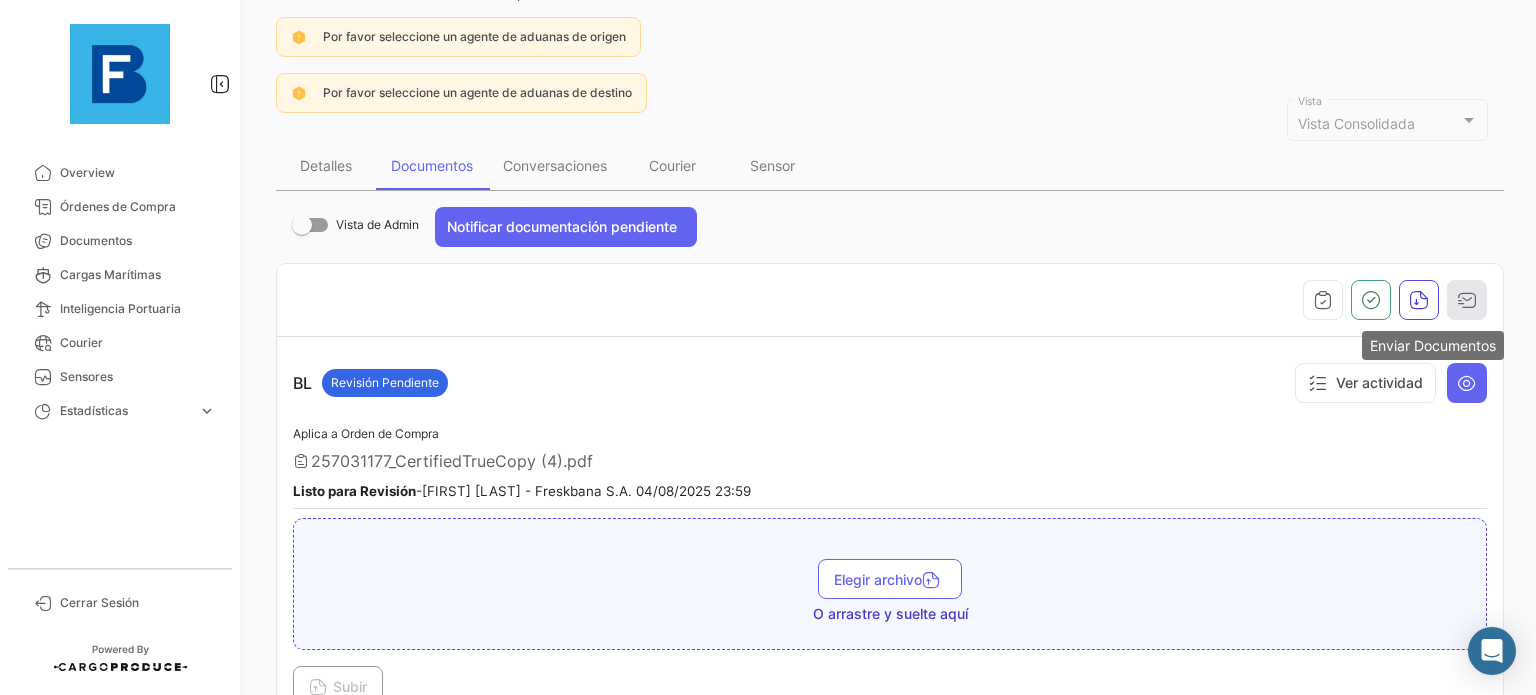 click at bounding box center (1467, 300) 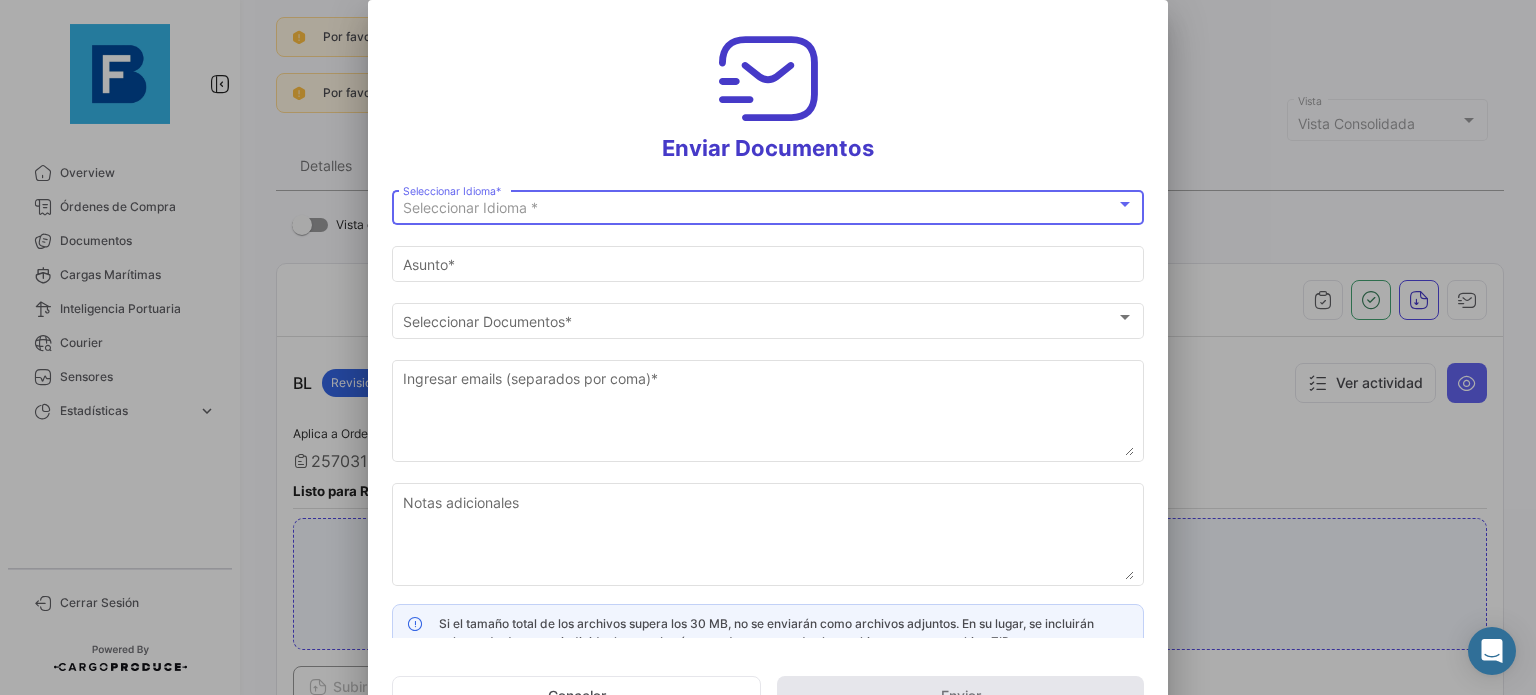 click on "Seleccionar Idioma *" at bounding box center (759, 208) 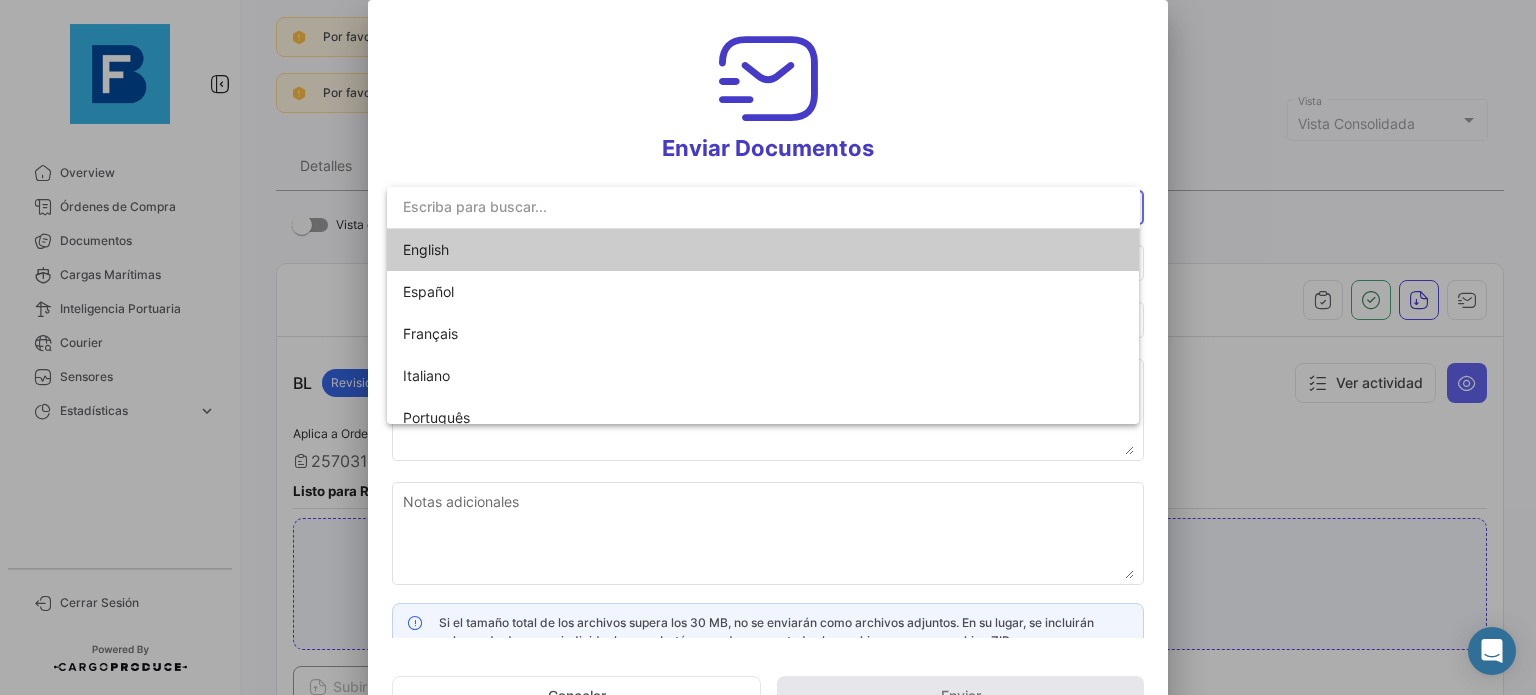 click on "English" at bounding box center (763, 250) 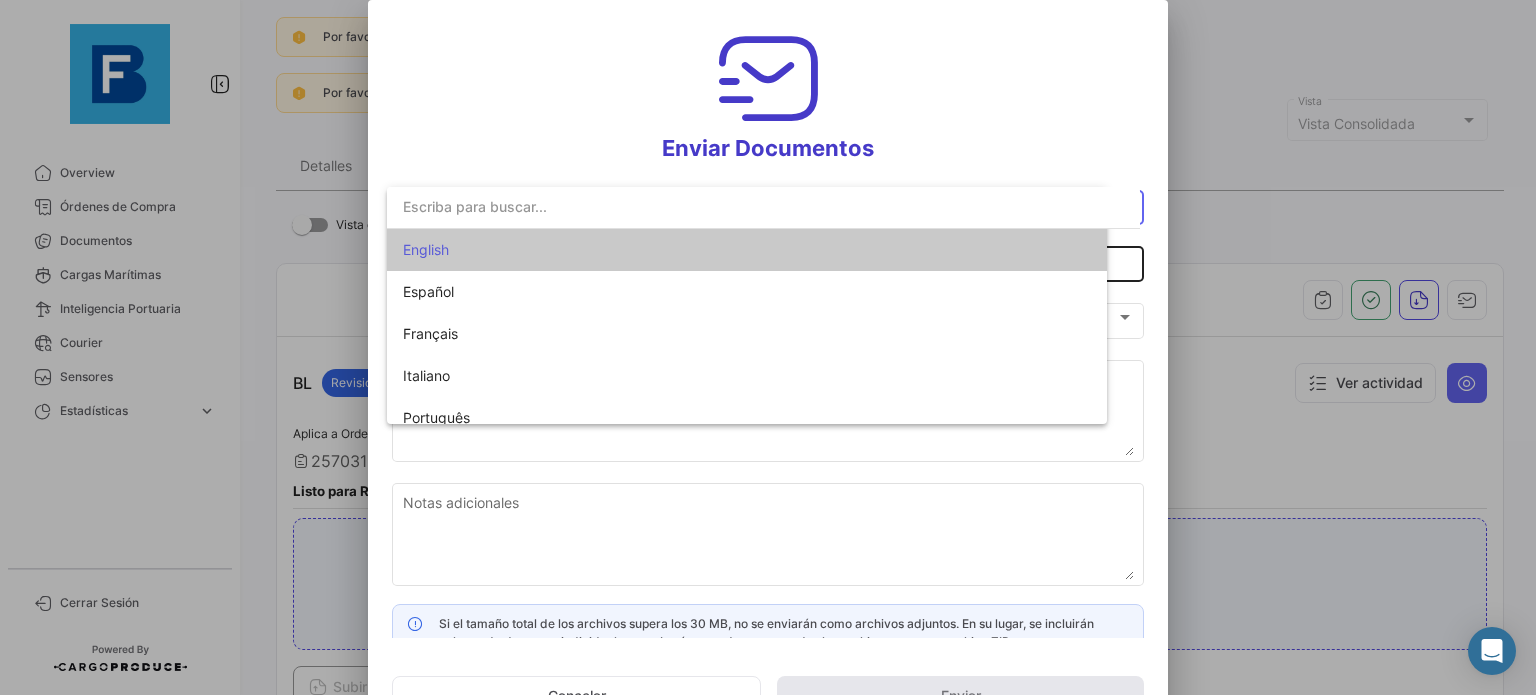 type on "[FIRST] has shared the documents of PO # 257031177 with you" 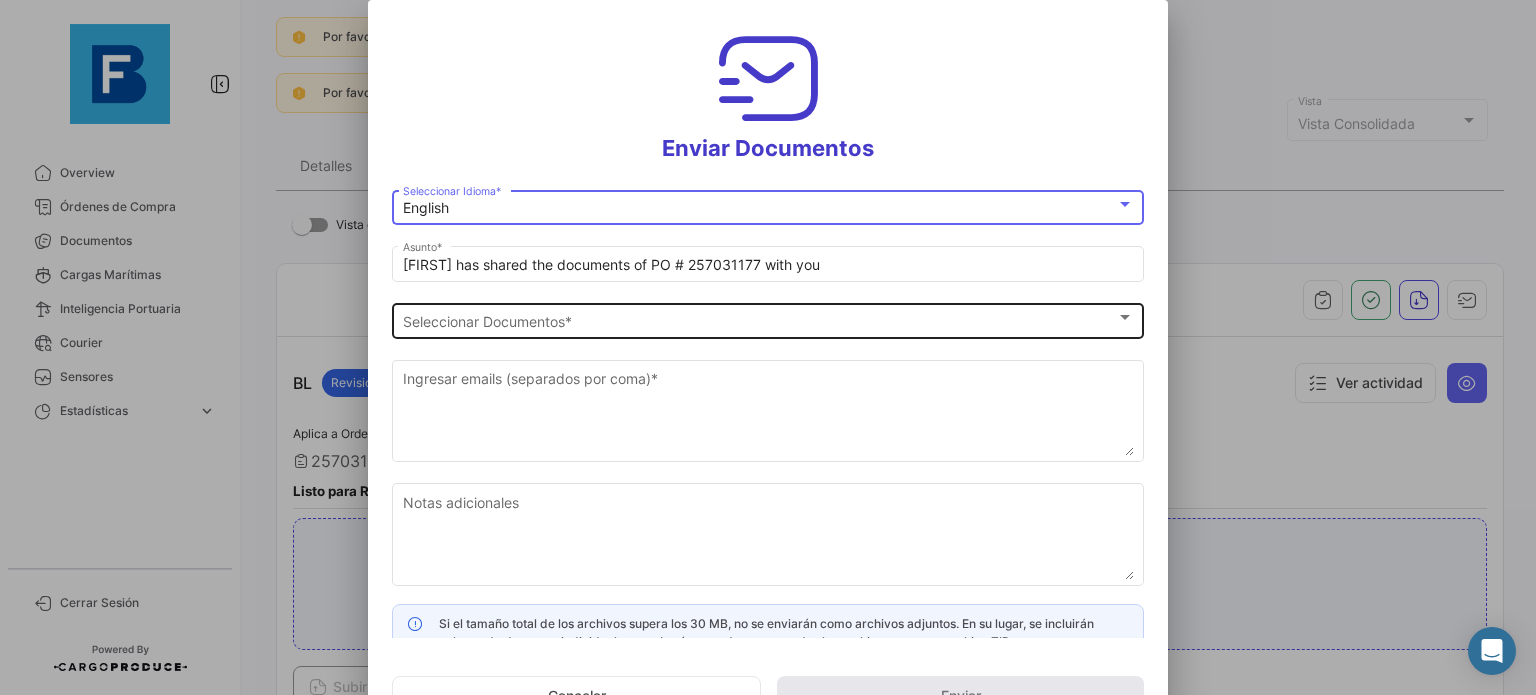 click on "Seleccionar Documentos" at bounding box center (759, 321) 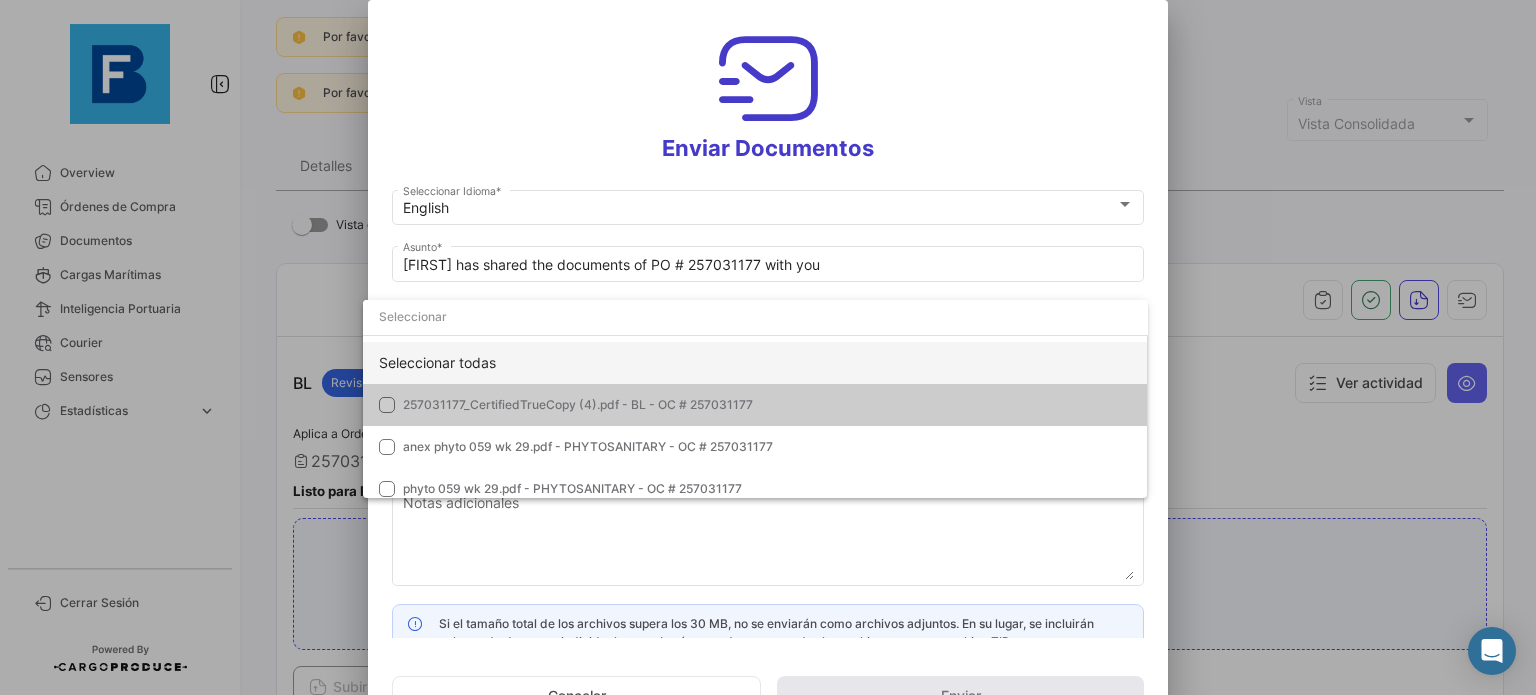 click on "Seleccionar todas" 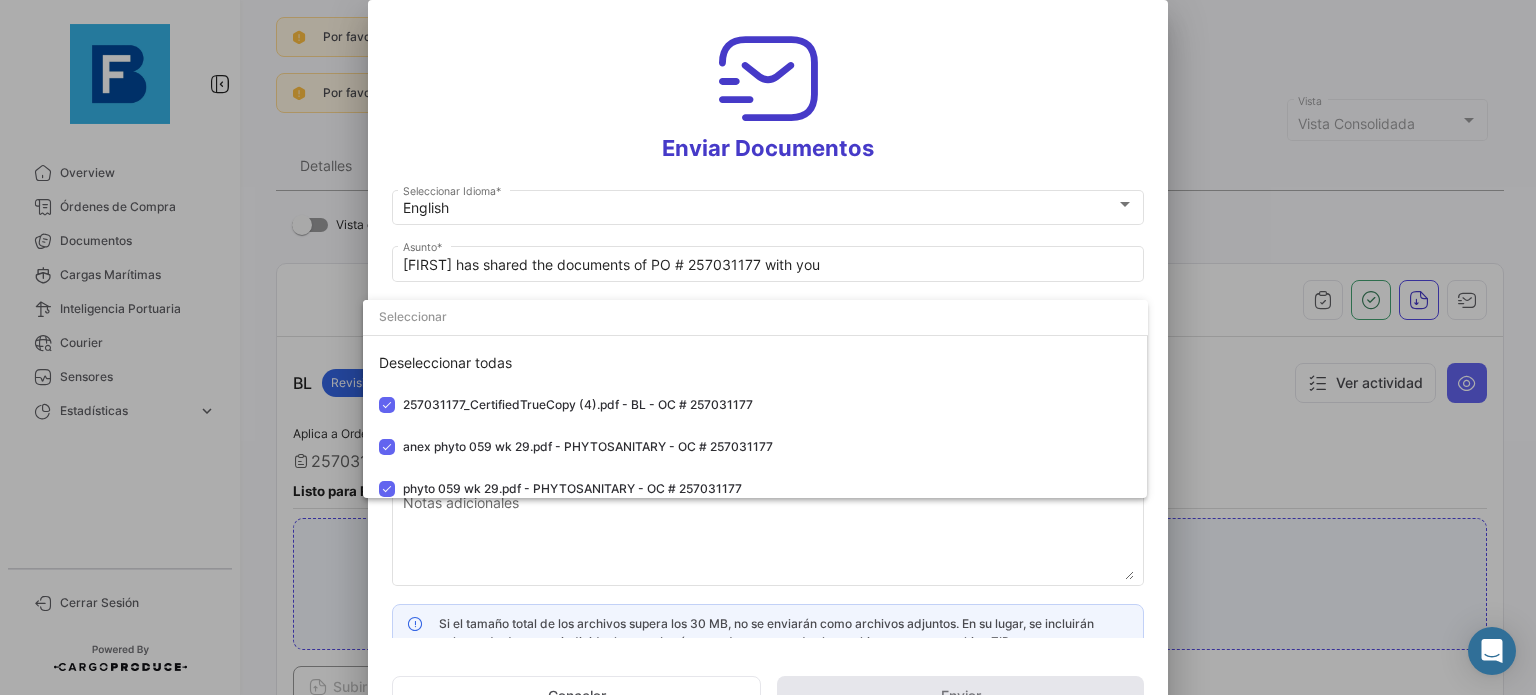 click at bounding box center (768, 347) 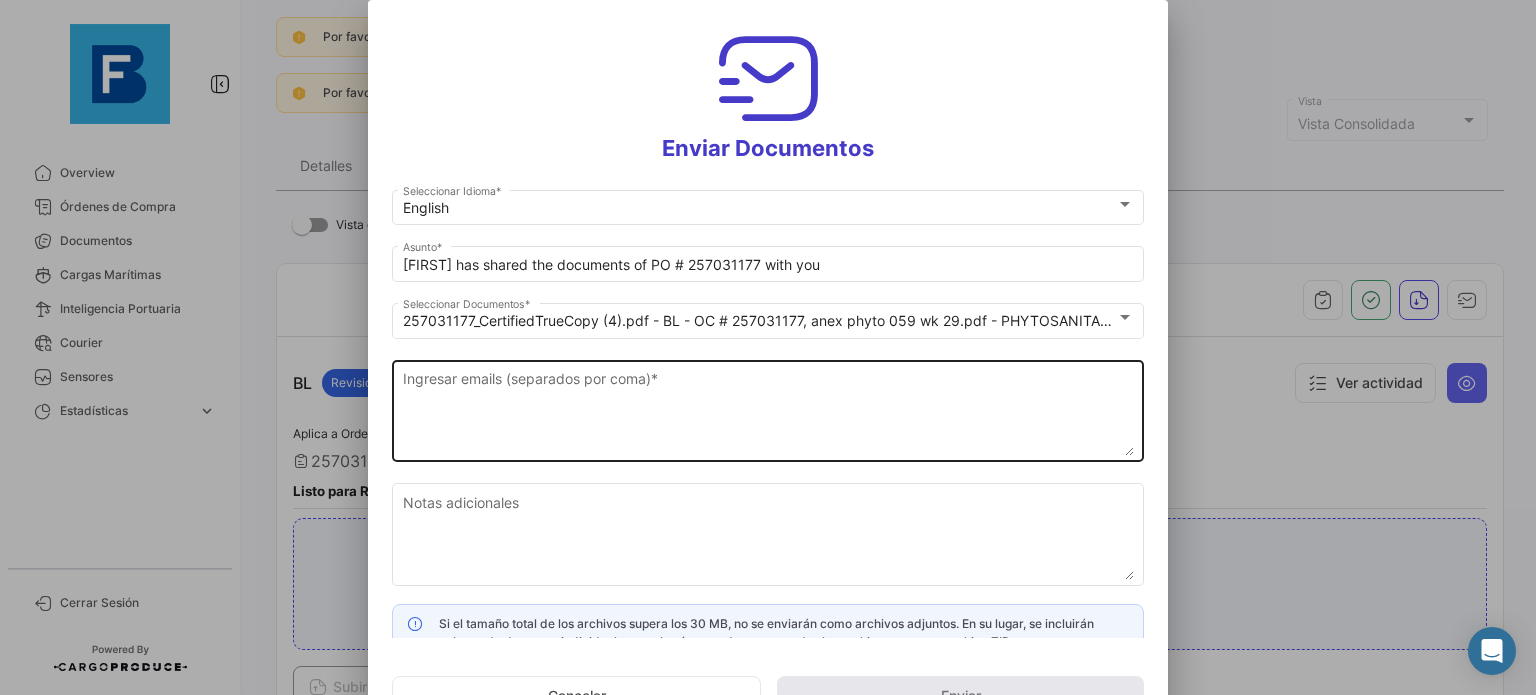 click on "Ingresar emails (separados por coma)  *" at bounding box center (768, 412) 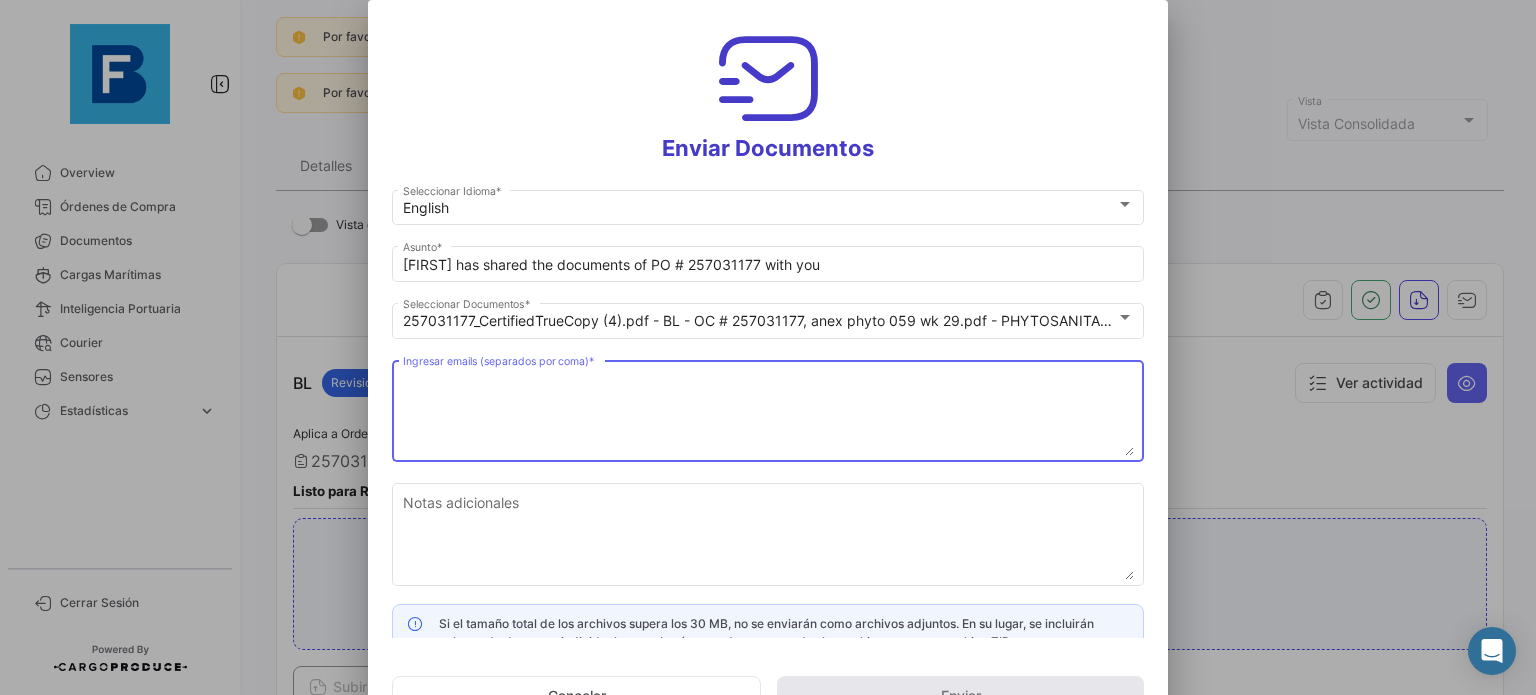 paste on "nbmgagro@[EXAMPLE.COM]" 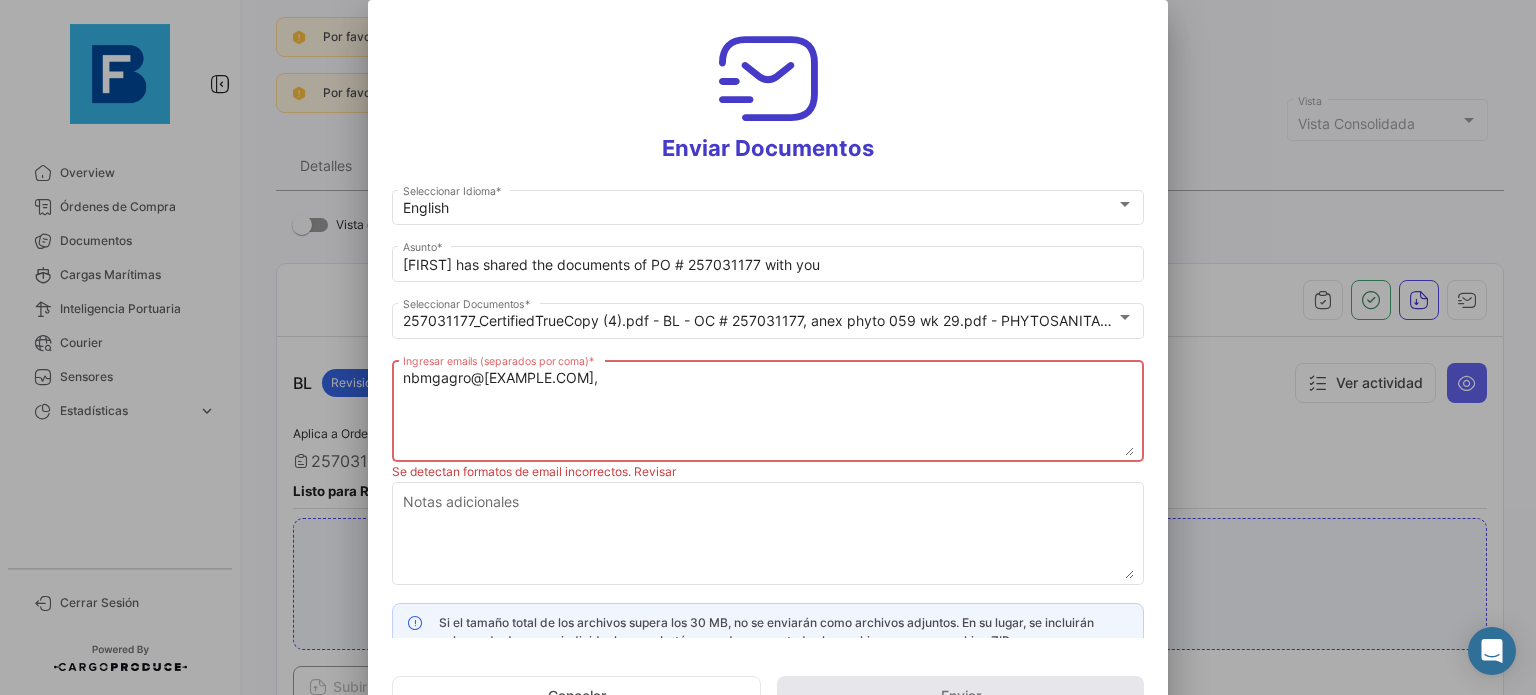 paste on "e.lara@[EXAMPLE.COM],
m.cerna@[EXAMPLE.COM],
m.chica@[EXAMPLE.COM],
r.ramirez@[EXAMPLE.COM],
m.vasquez@[EXAMPLE.COM]" 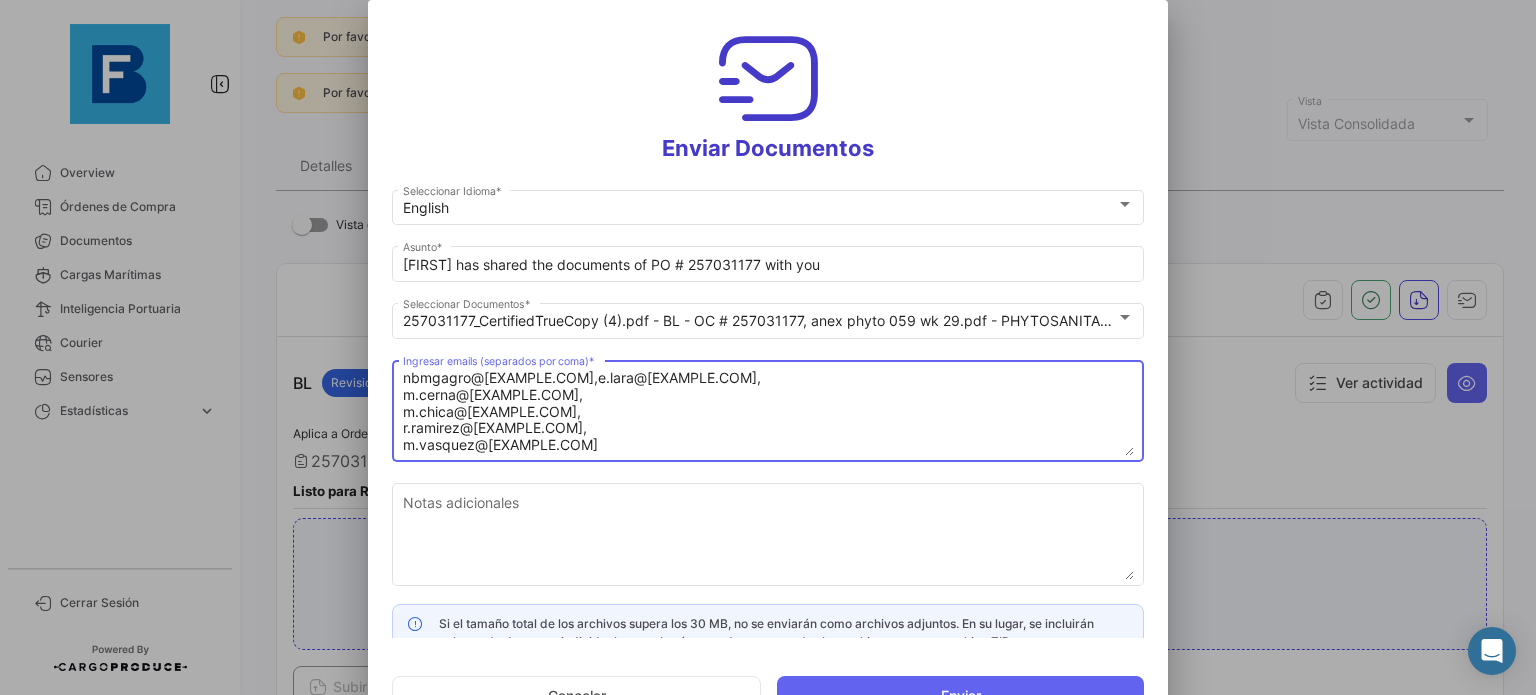 scroll, scrollTop: 15, scrollLeft: 0, axis: vertical 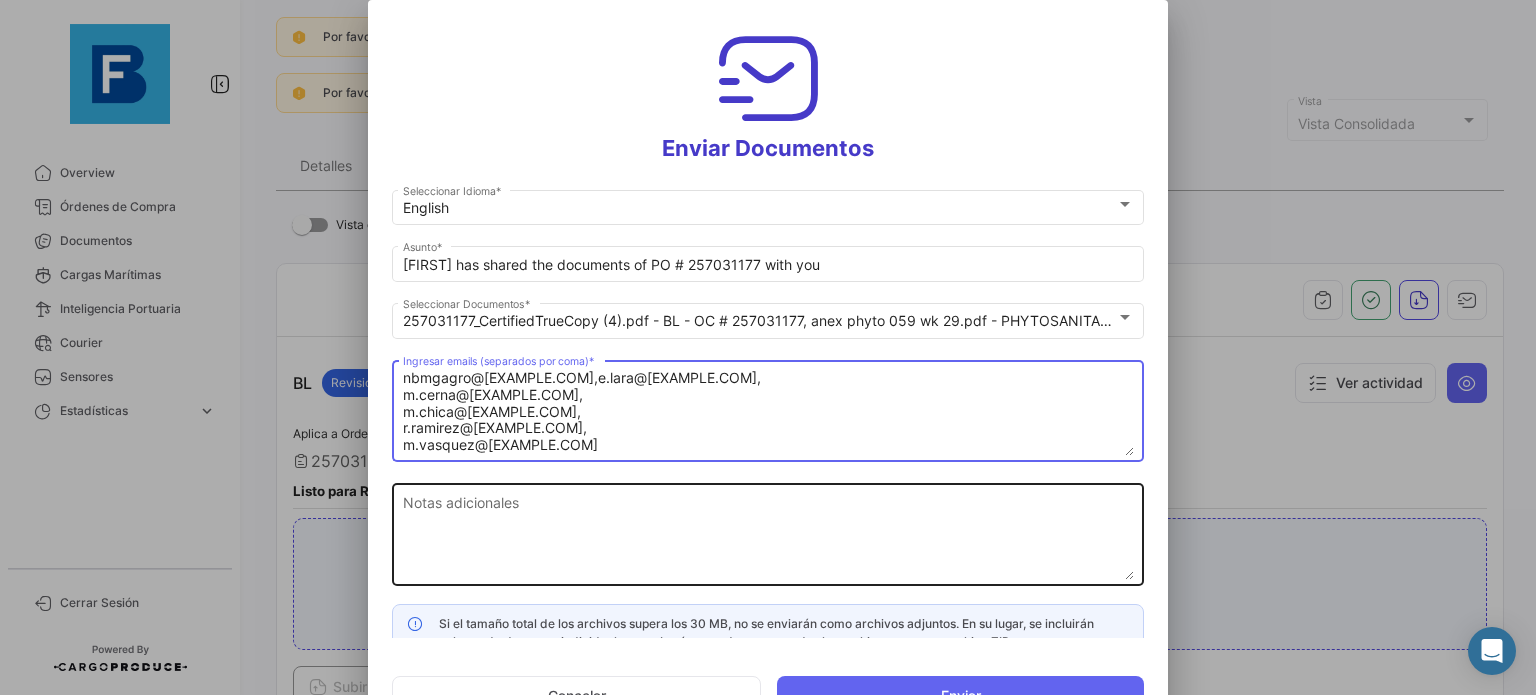 type on "nbmgagro@[EXAMPLE.COM],e.lara@[EXAMPLE.COM],
m.cerna@[EXAMPLE.COM],
m.chica@[EXAMPLE.COM],
r.ramirez@[EXAMPLE.COM],
m.vasquez@[EXAMPLE.COM]" 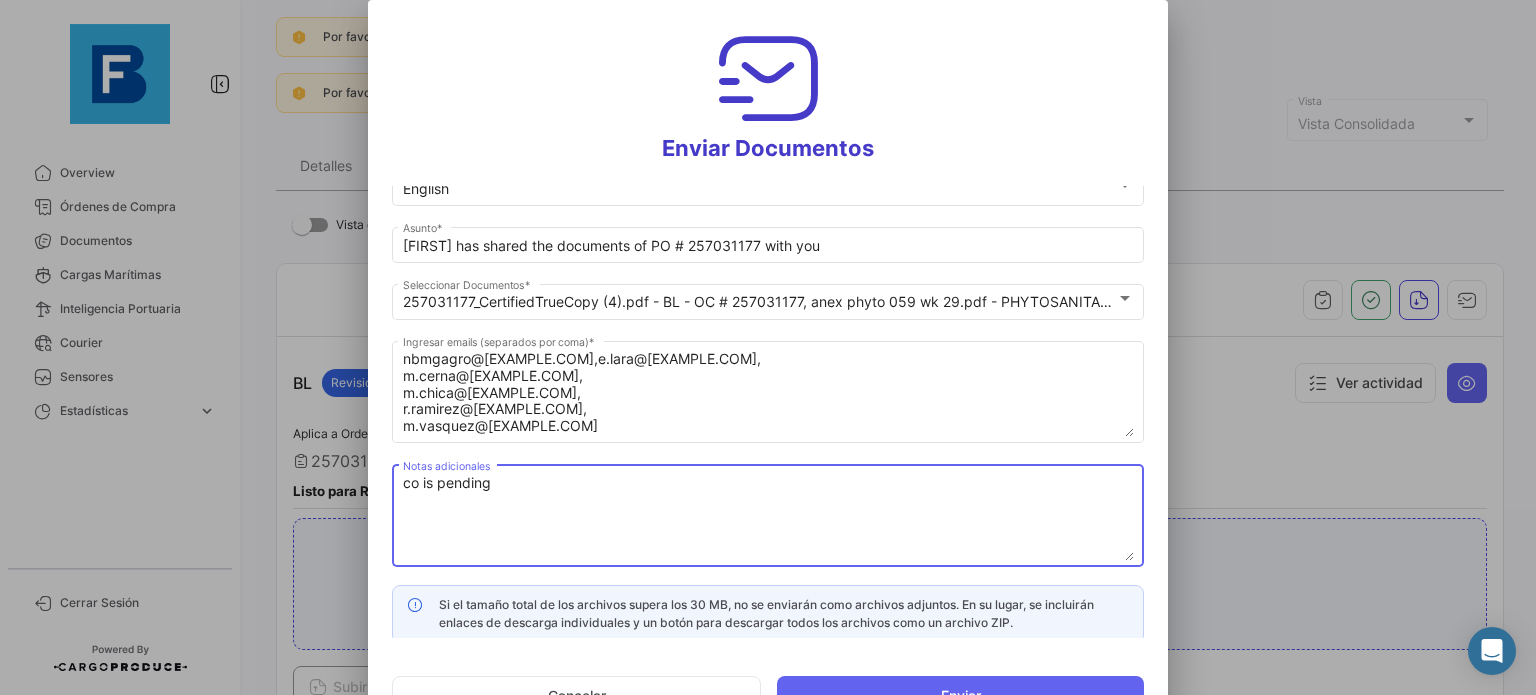 scroll, scrollTop: 23, scrollLeft: 0, axis: vertical 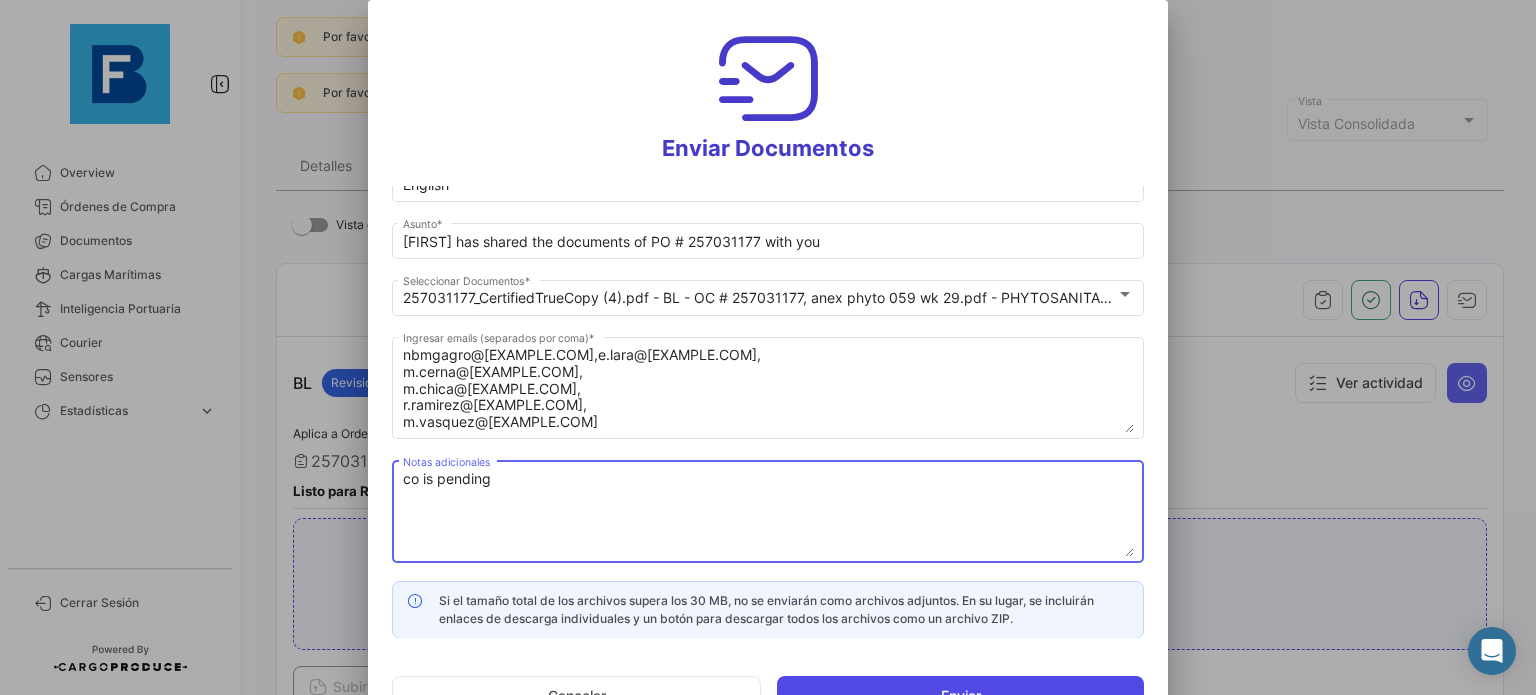 type on "co is pending" 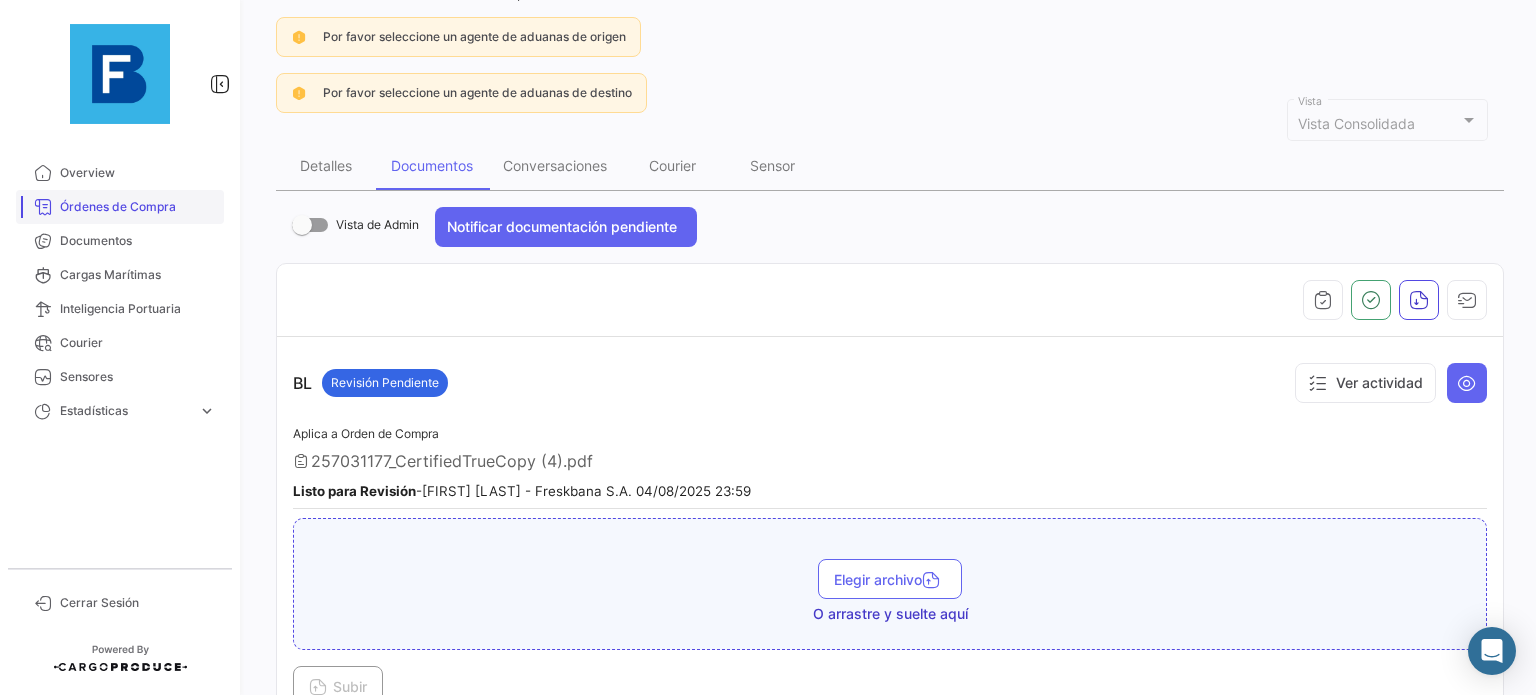 click on "Órdenes de Compra" at bounding box center [138, 207] 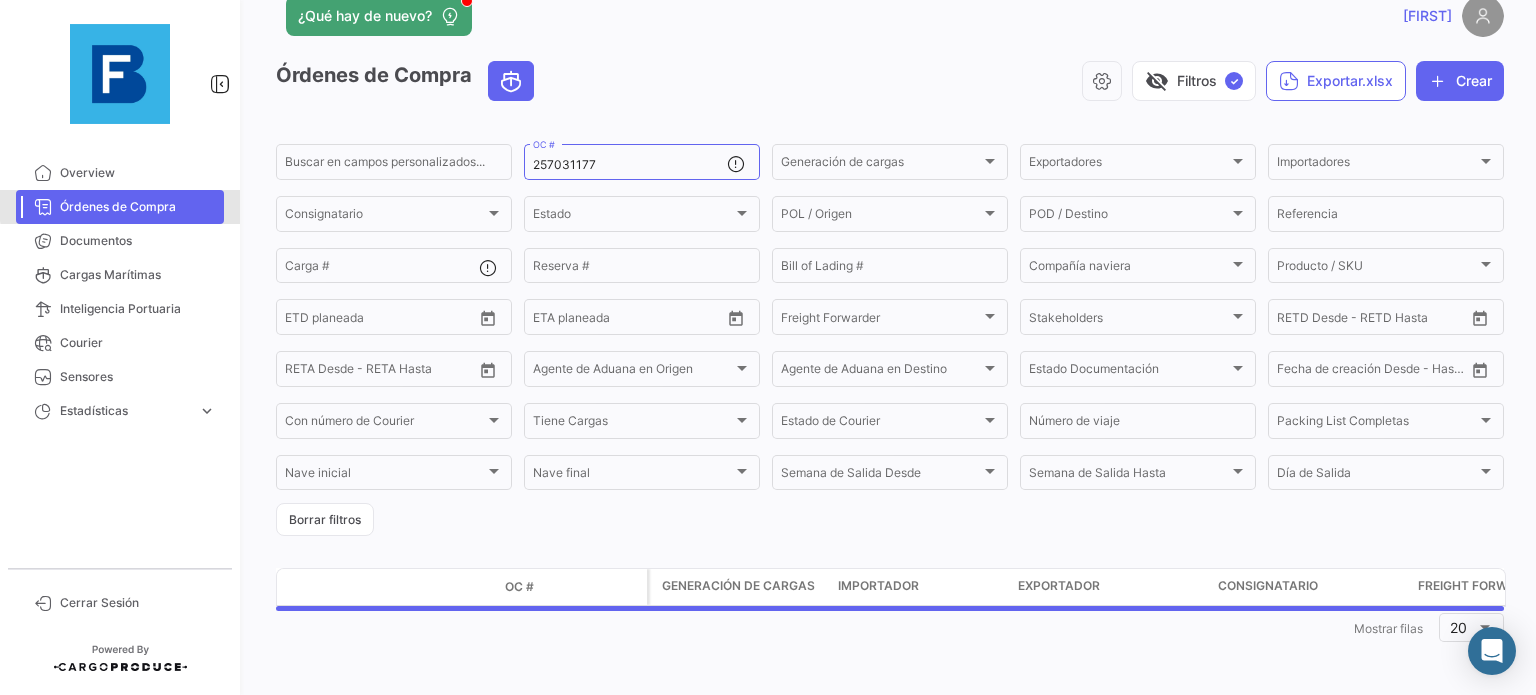 scroll, scrollTop: 0, scrollLeft: 0, axis: both 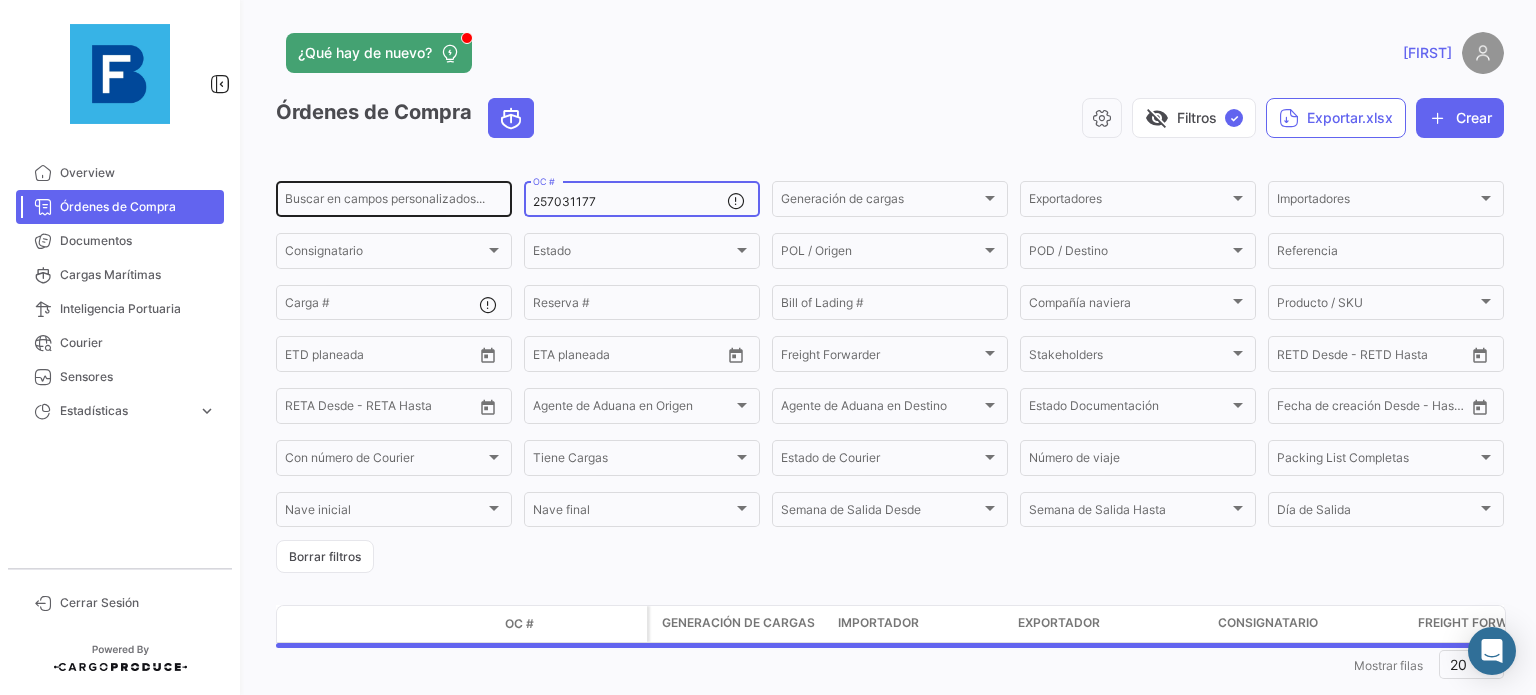 drag, startPoint x: 583, startPoint y: 202, endPoint x: 464, endPoint y: 187, distance: 119.94165 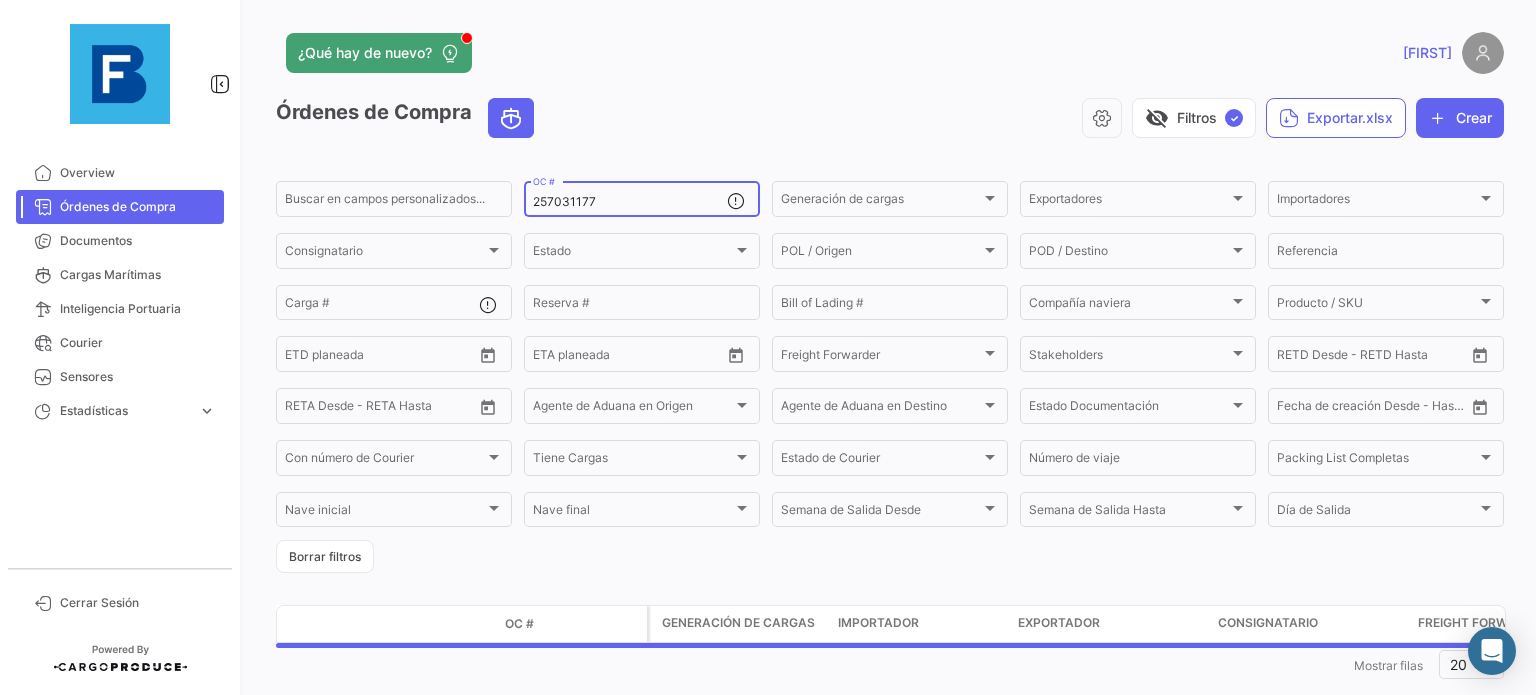 paste on "6837922" 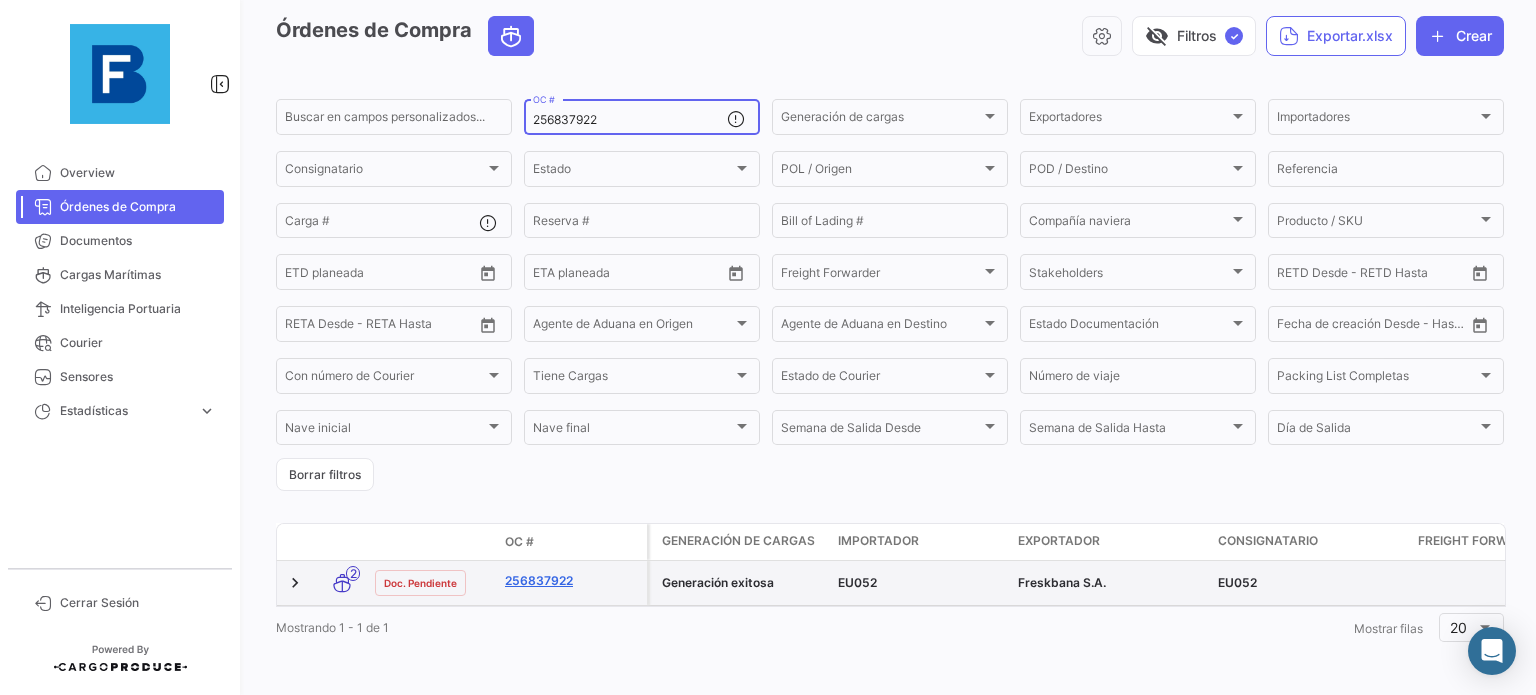 scroll, scrollTop: 100, scrollLeft: 0, axis: vertical 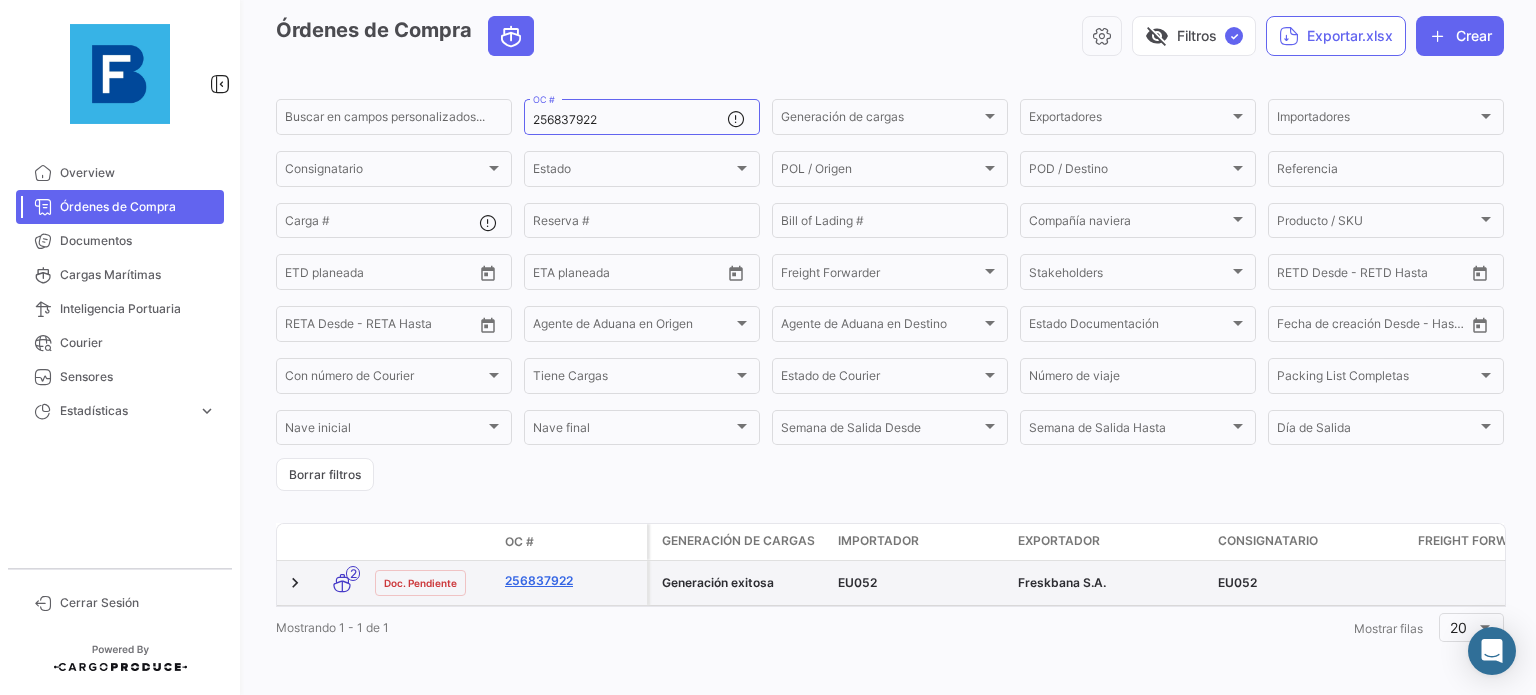 click on "256837922" 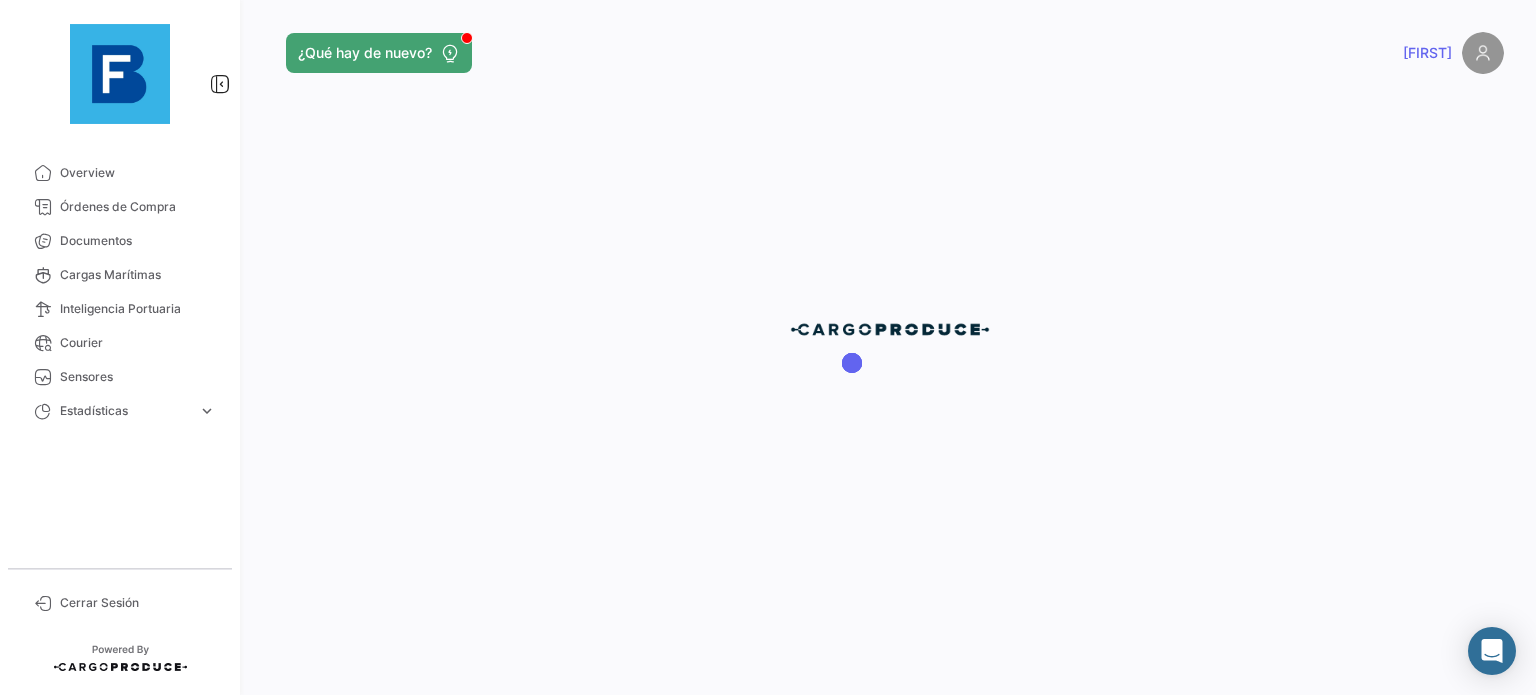 scroll, scrollTop: 0, scrollLeft: 0, axis: both 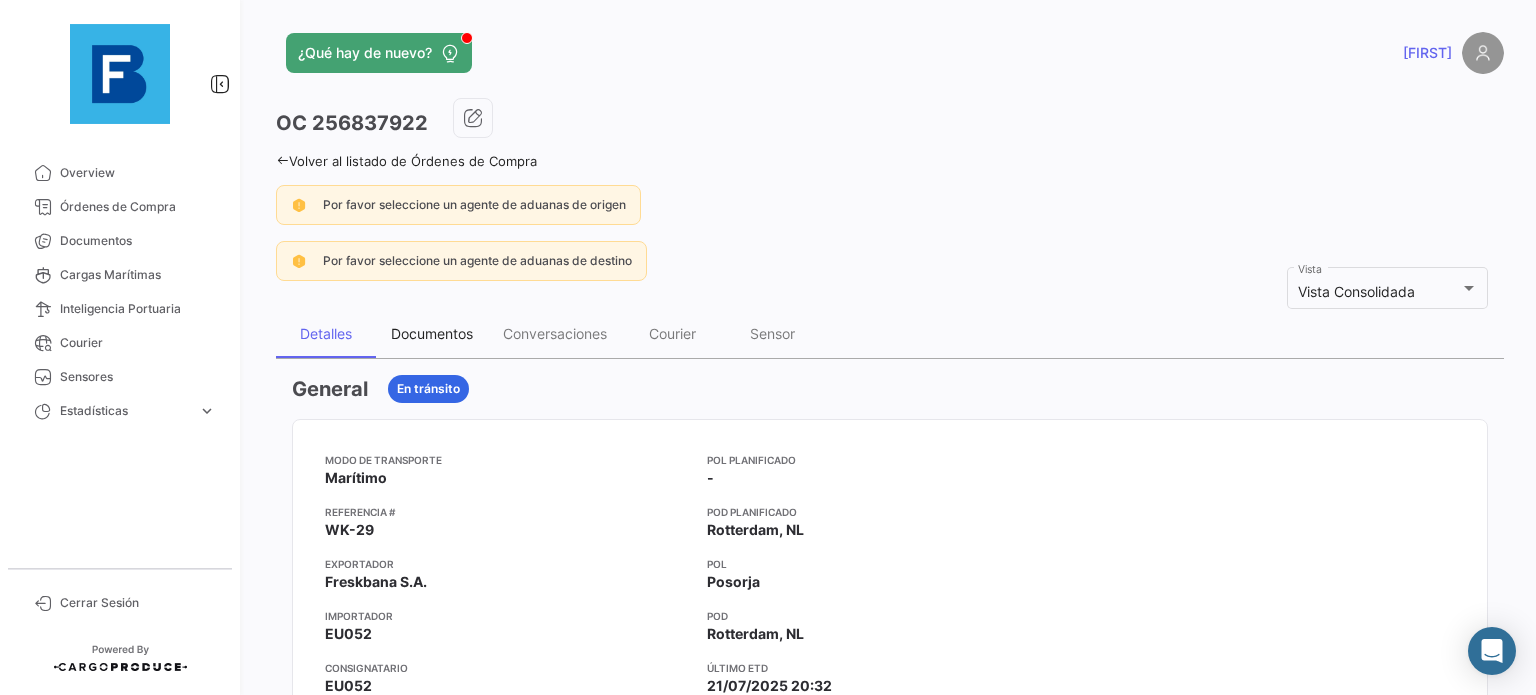 click on "Documentos" at bounding box center (432, 333) 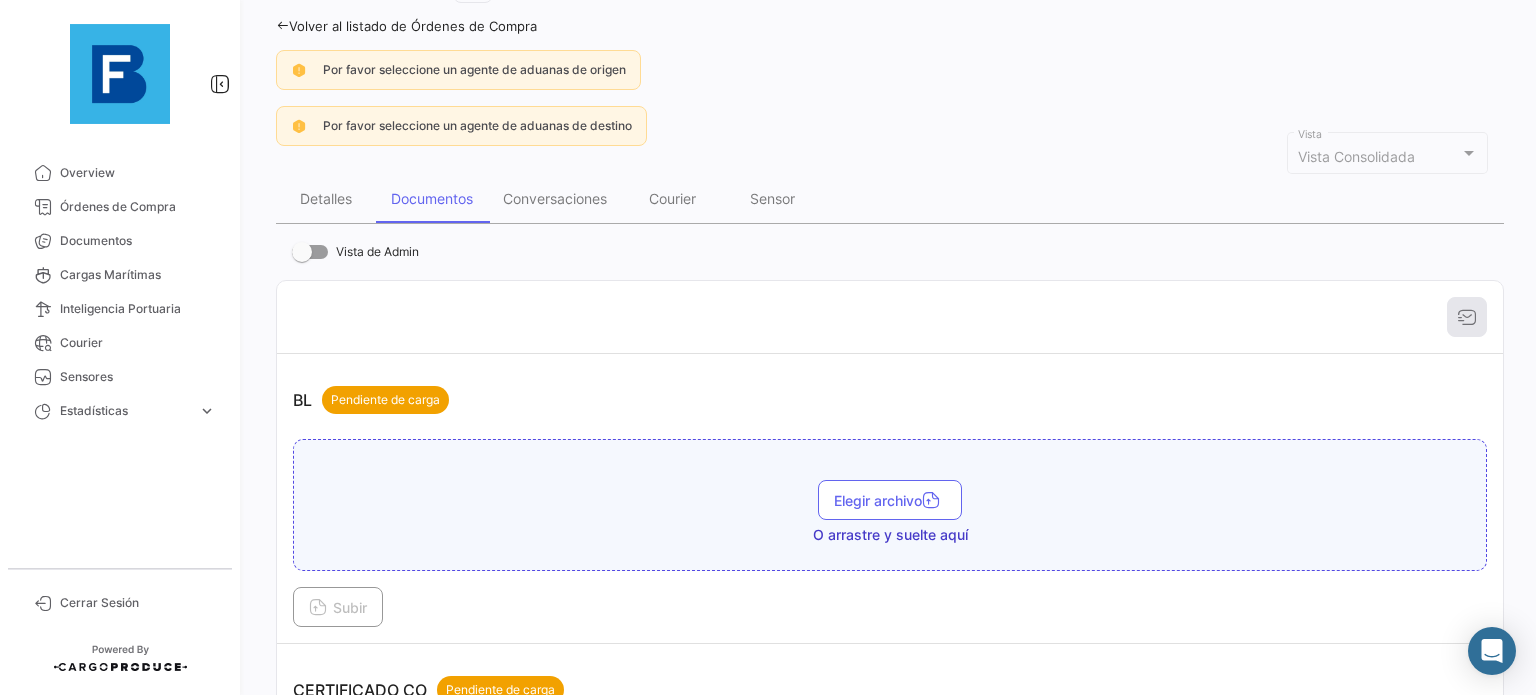 scroll, scrollTop: 100, scrollLeft: 0, axis: vertical 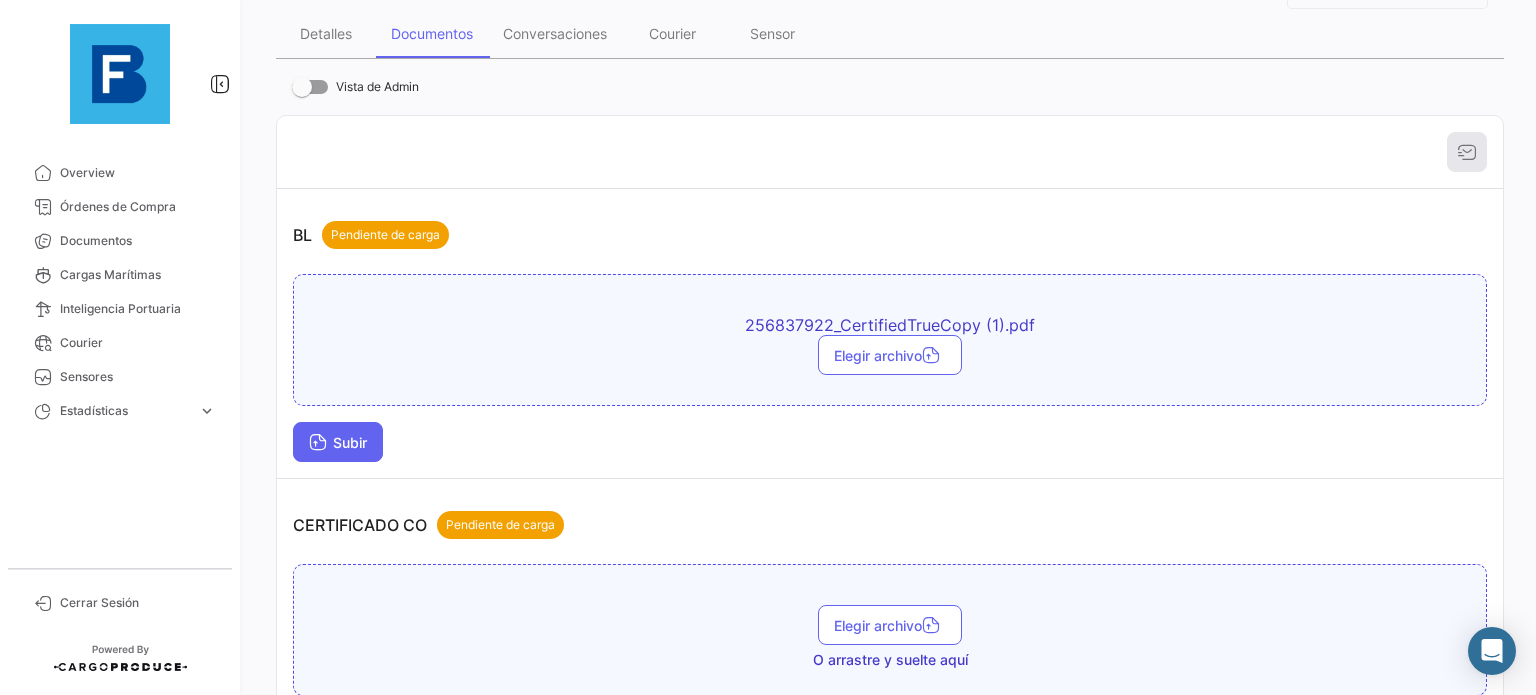click on "Subir" at bounding box center (338, 442) 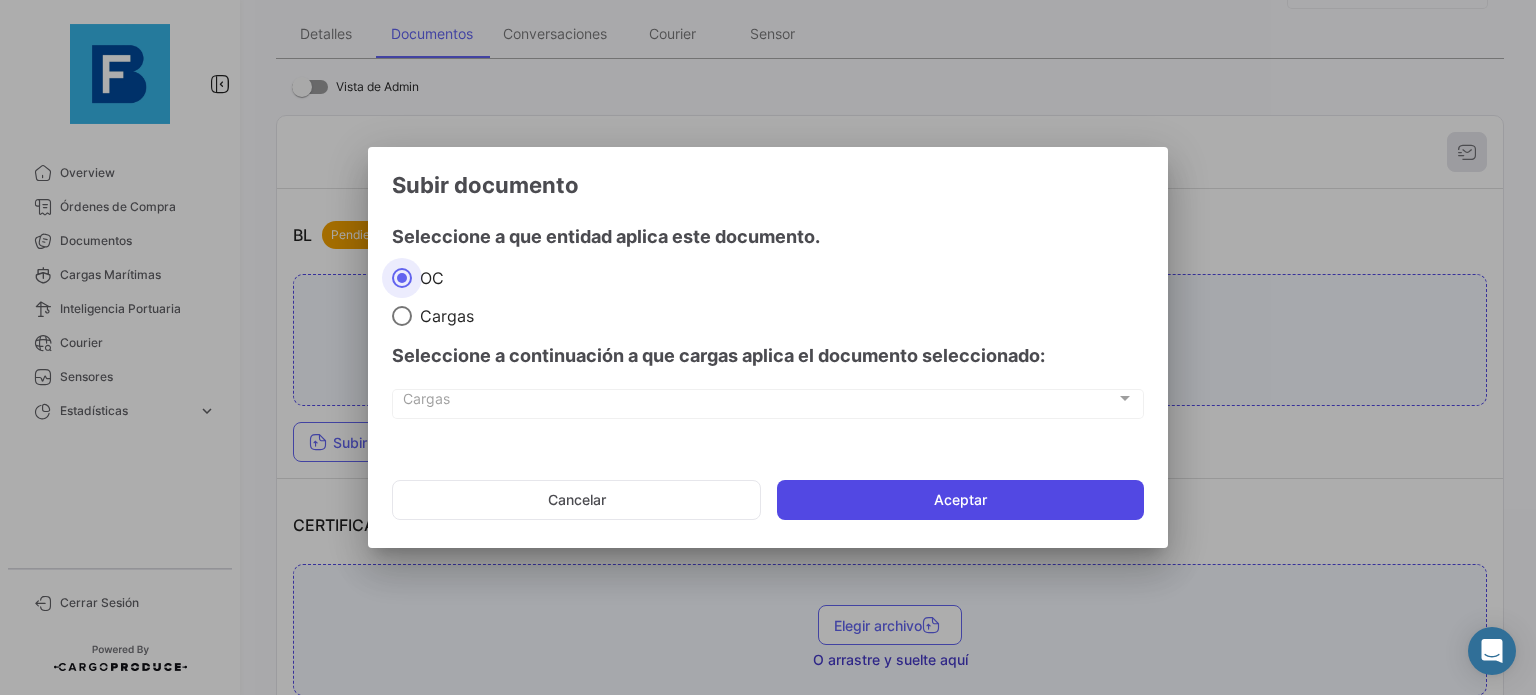 click on "Aceptar" 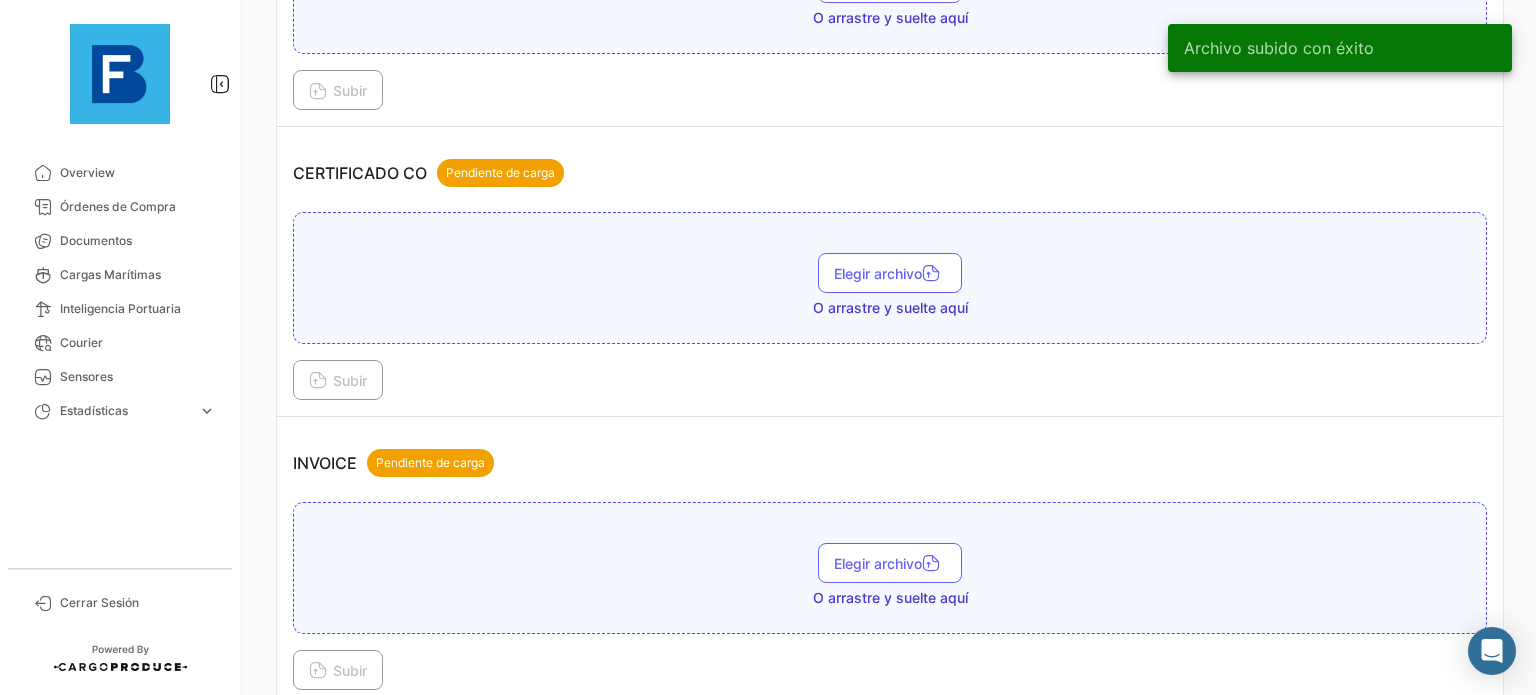 scroll, scrollTop: 636, scrollLeft: 0, axis: vertical 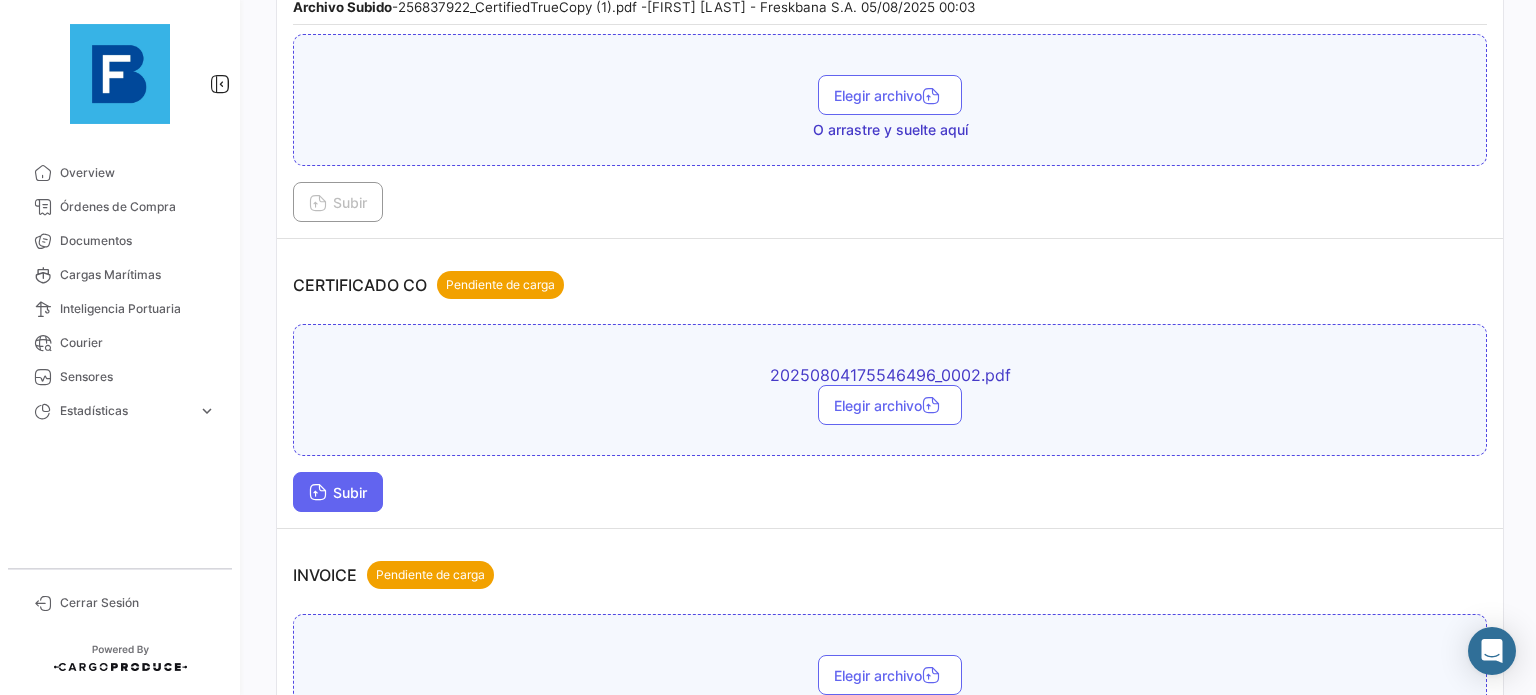 click on "Subir" at bounding box center [338, 492] 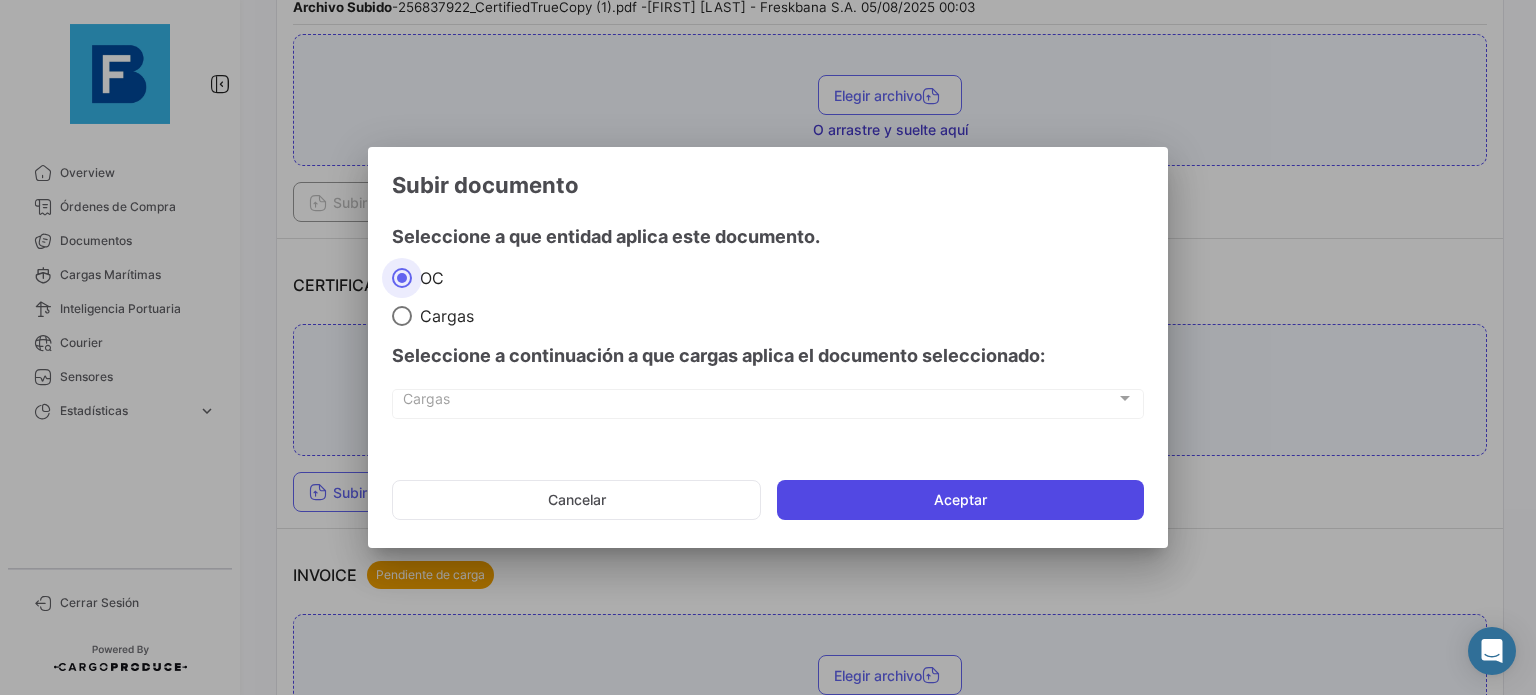 click on "Aceptar" 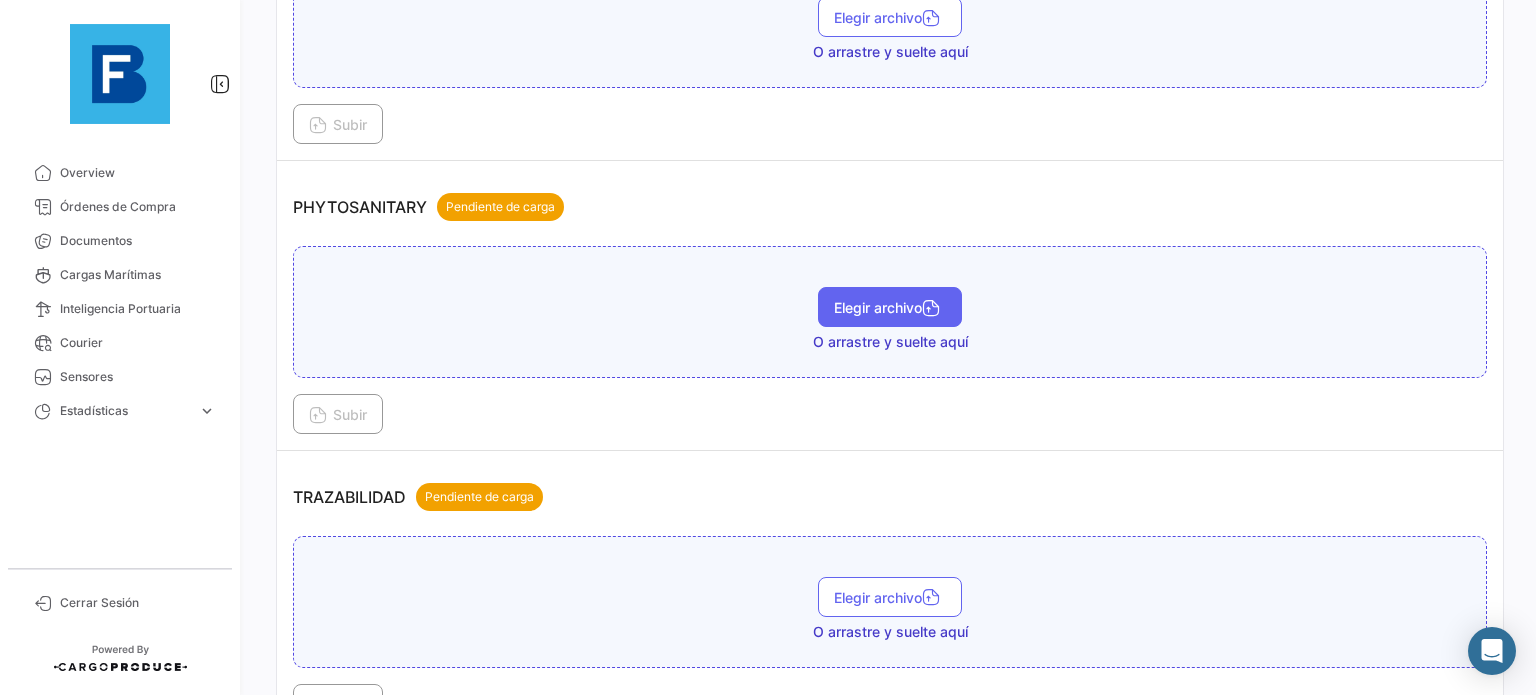 scroll, scrollTop: 1724, scrollLeft: 0, axis: vertical 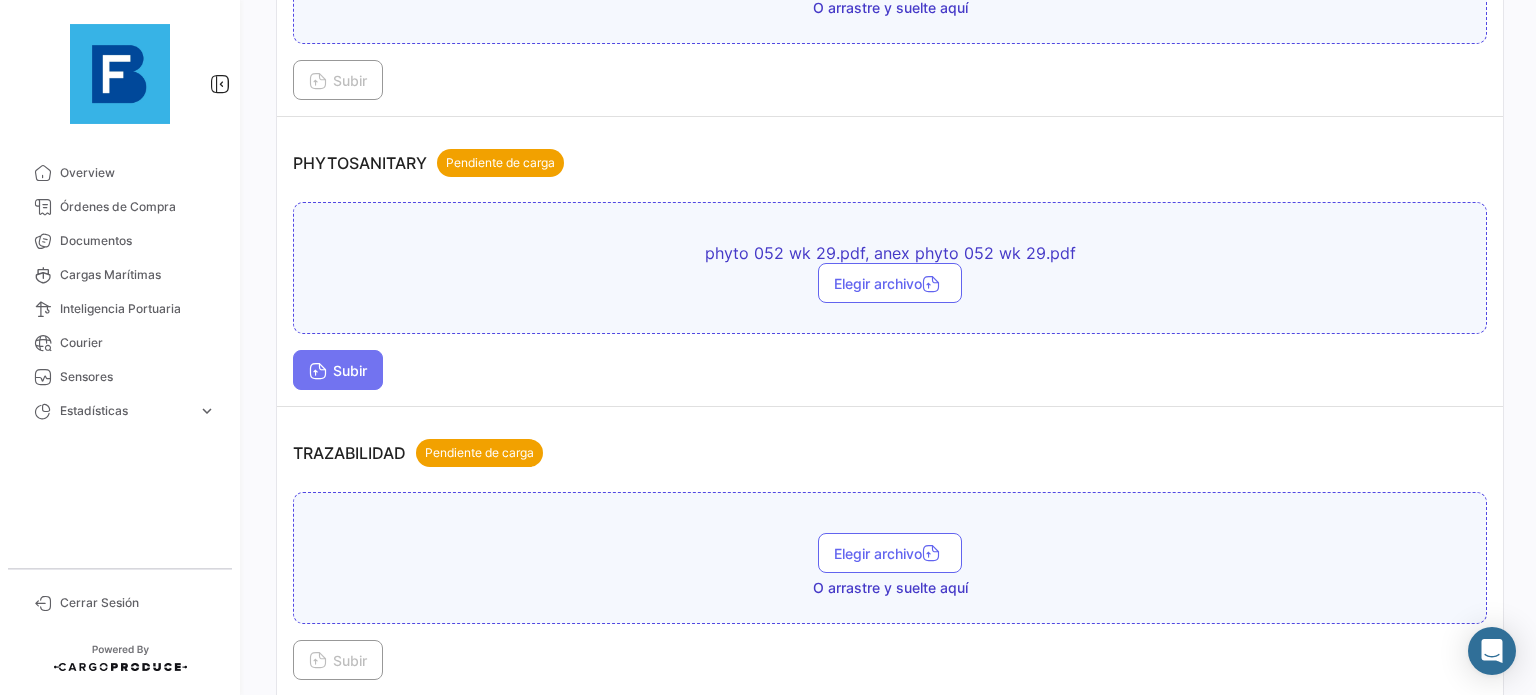 click on "Subir" at bounding box center (338, 370) 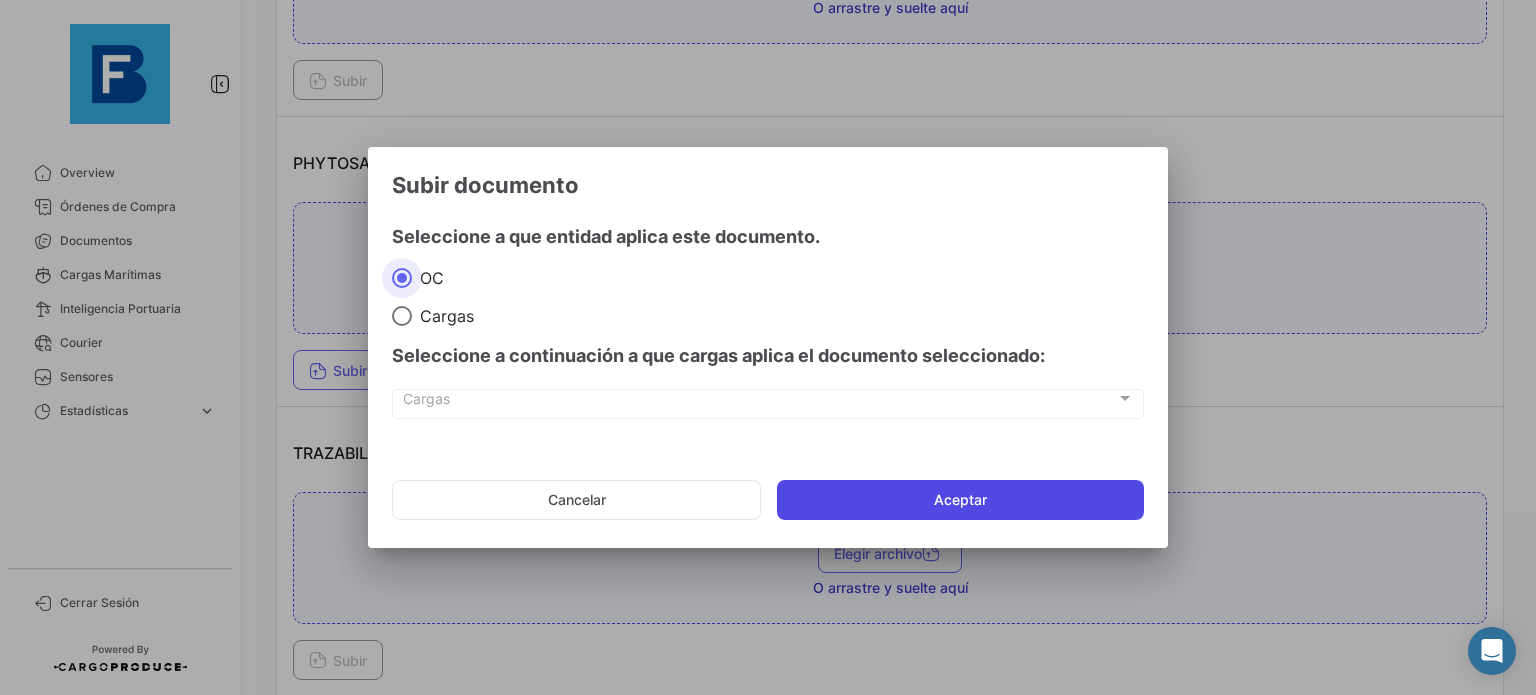 click on "Aceptar" 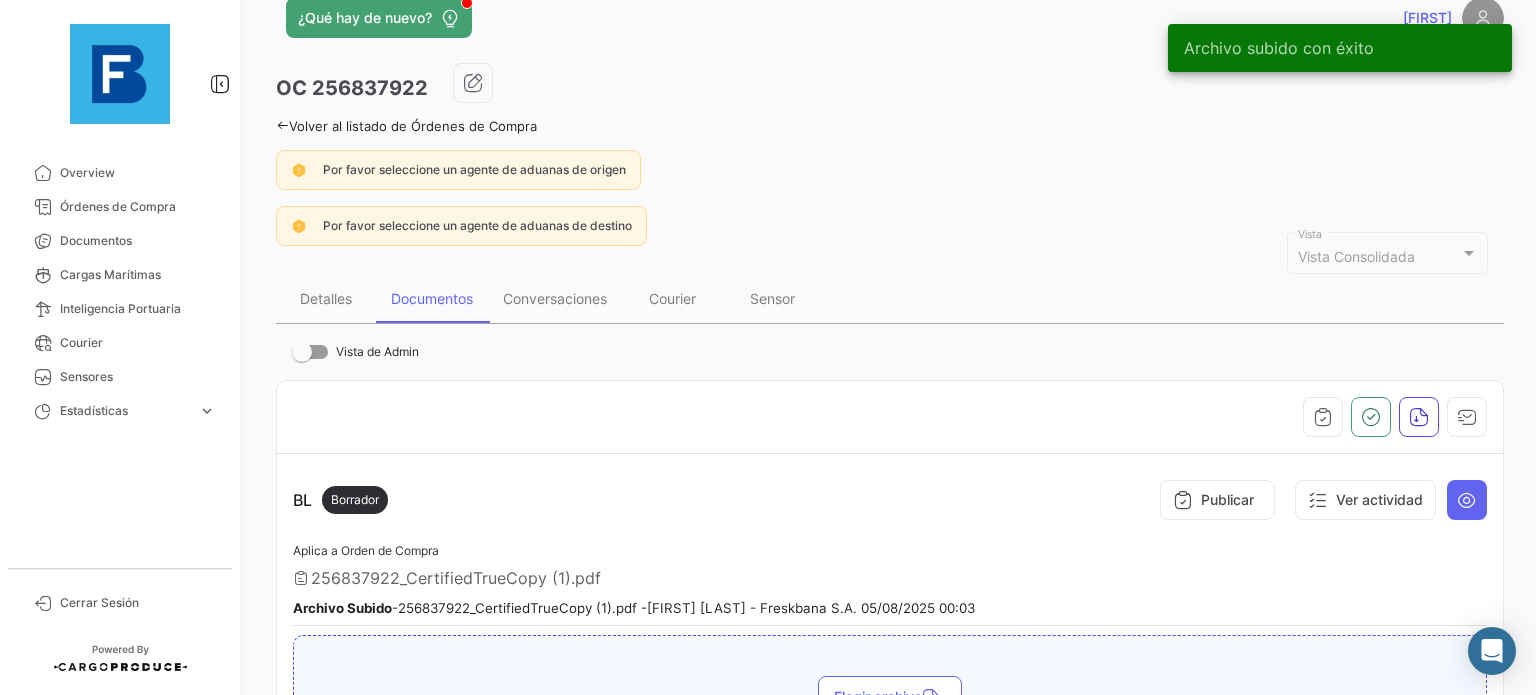 scroll, scrollTop: 24, scrollLeft: 0, axis: vertical 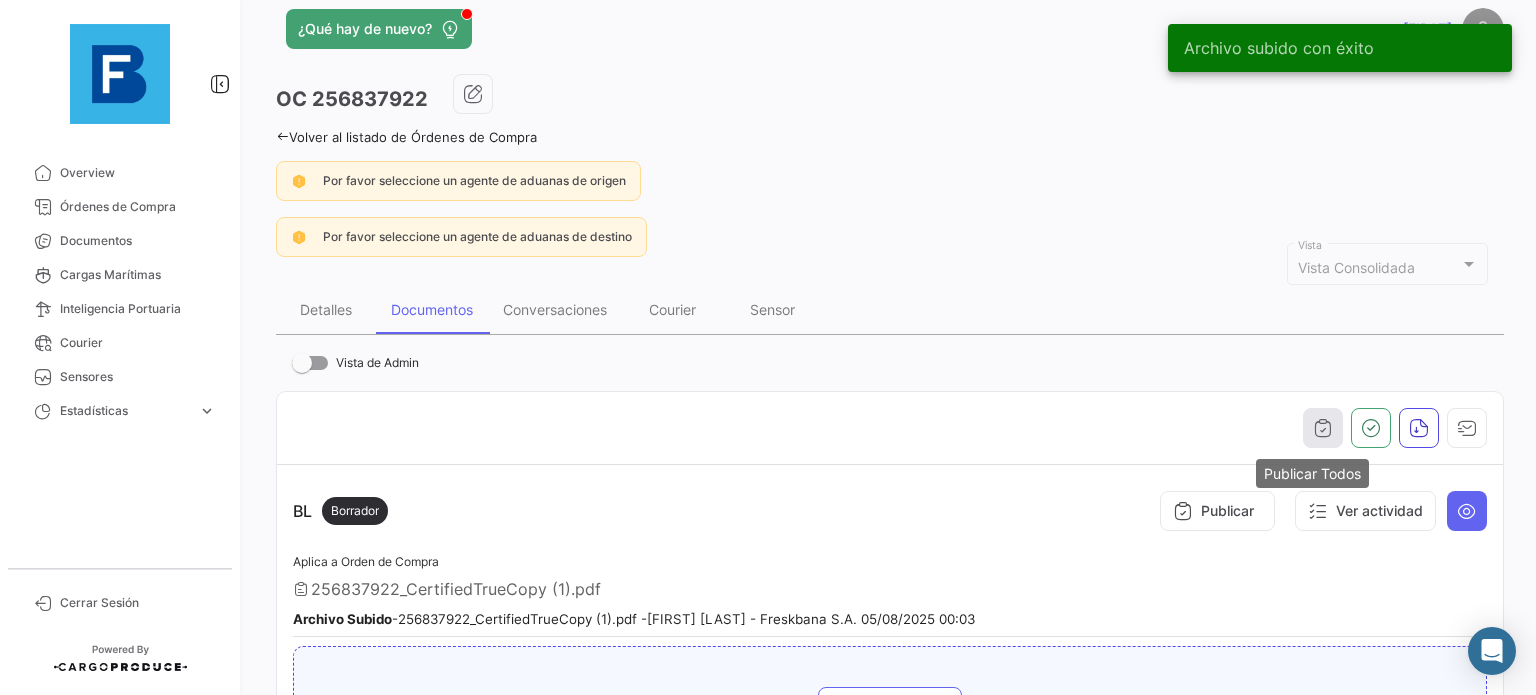 click at bounding box center (1323, 428) 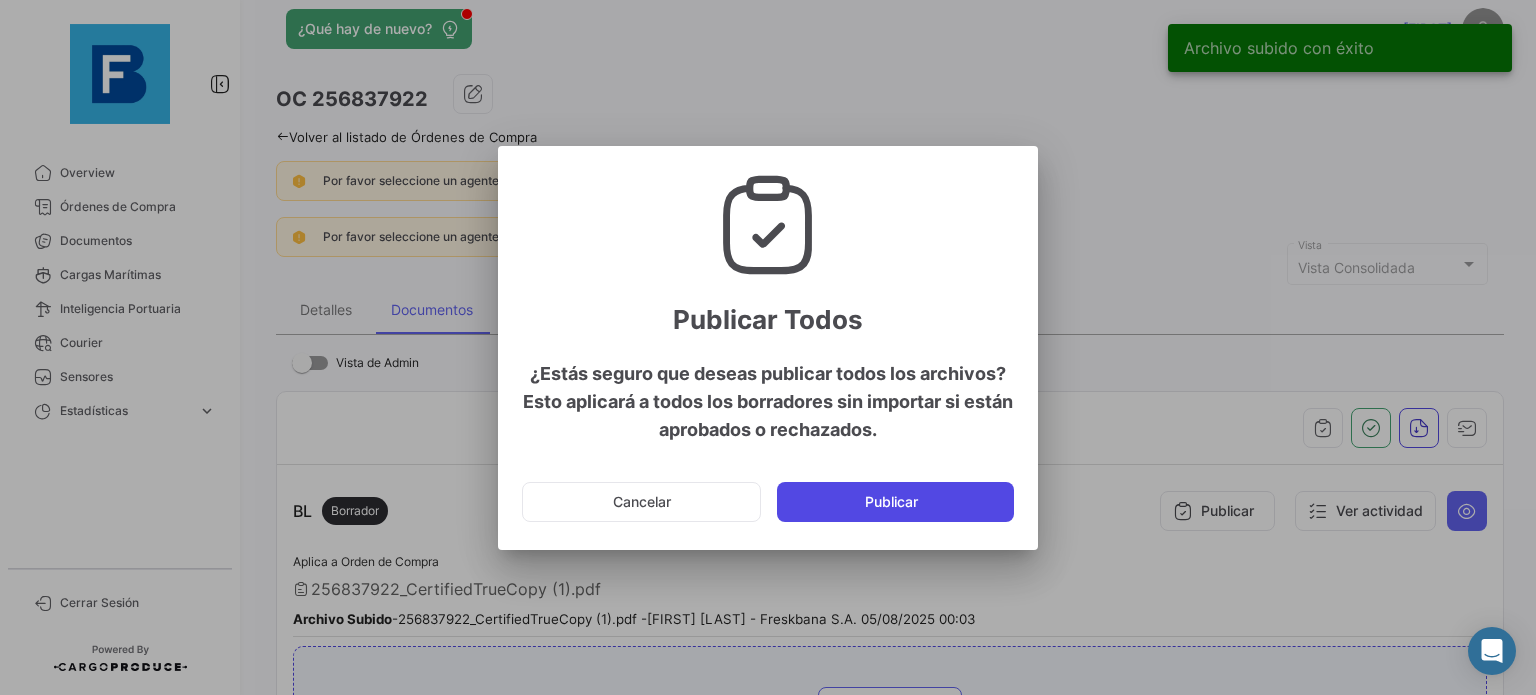 click on "Publicar" 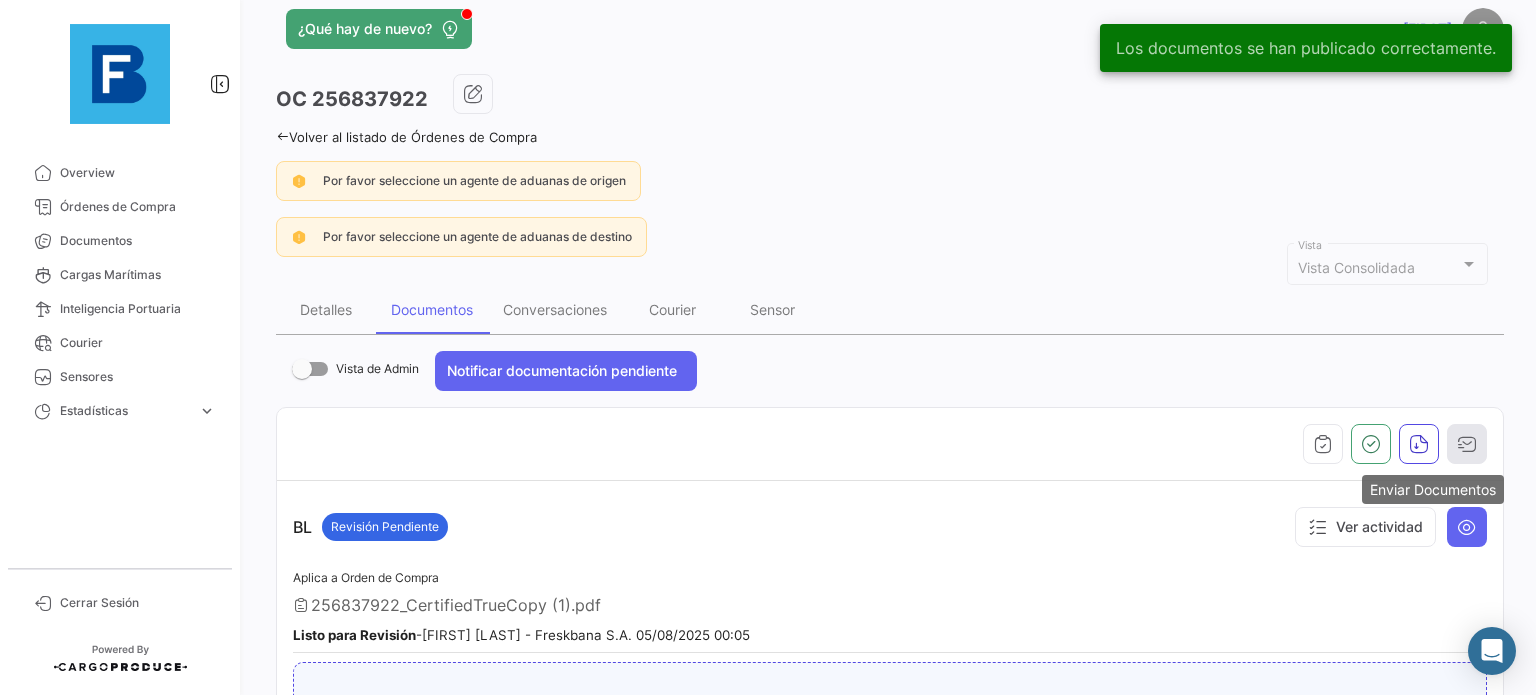 click at bounding box center (1467, 444) 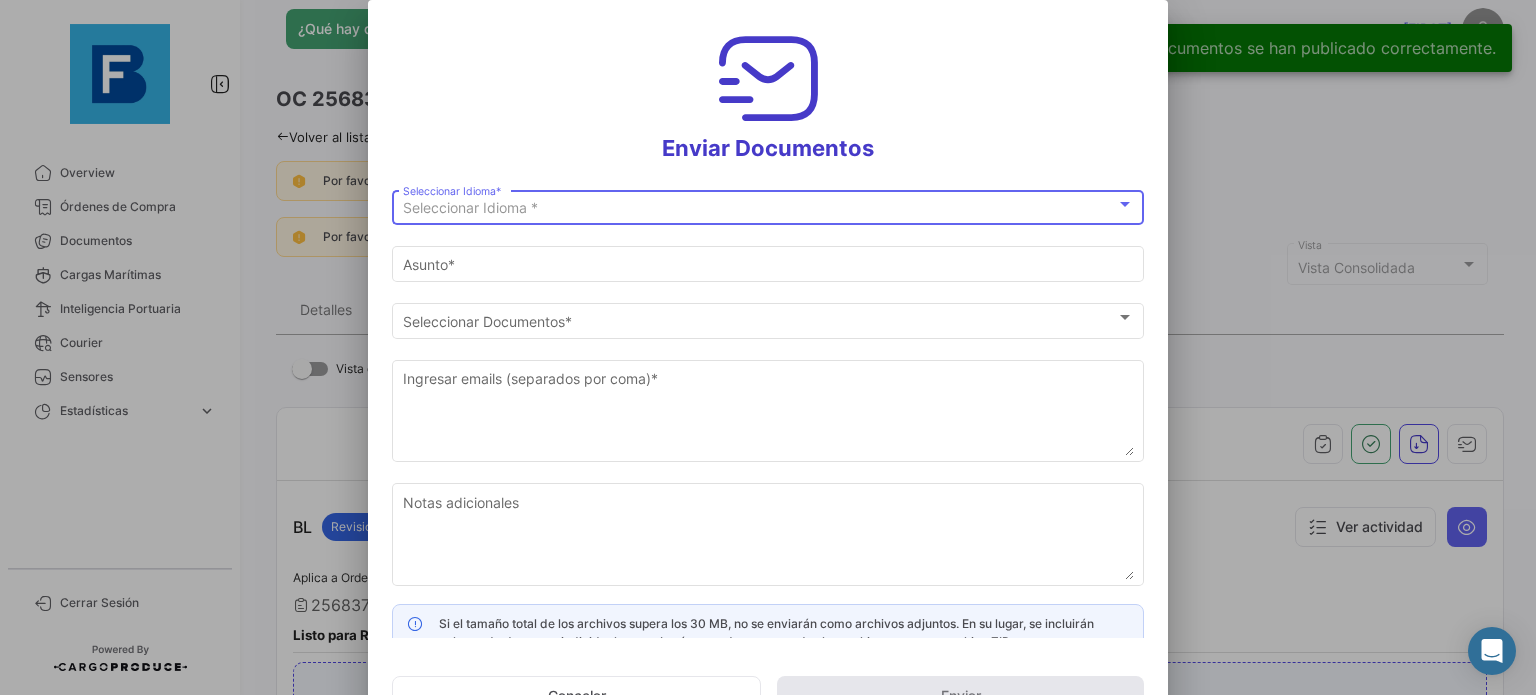 click on "Seleccionar Idioma *" at bounding box center (759, 208) 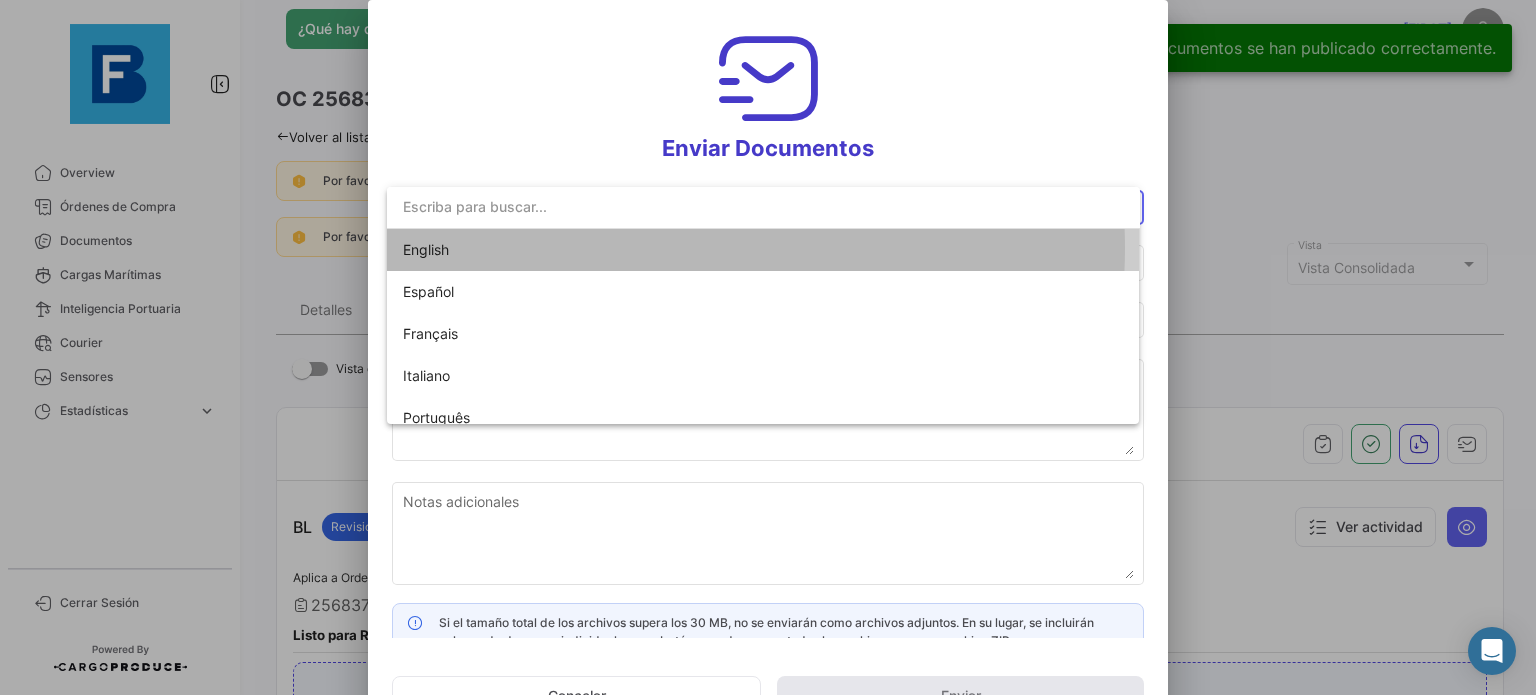 click on "English" at bounding box center (543, 250) 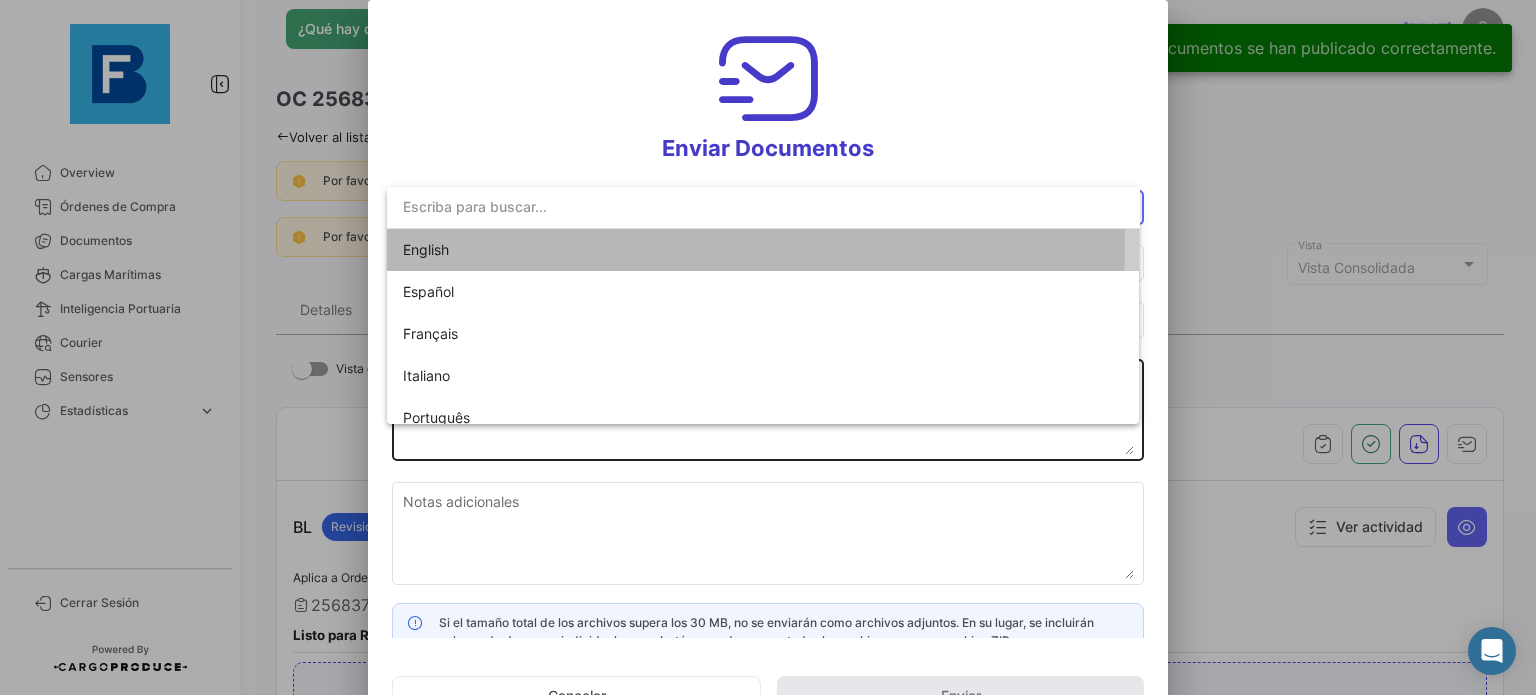type on "[FIRST] has shared the documents of PO # 256837922 with you" 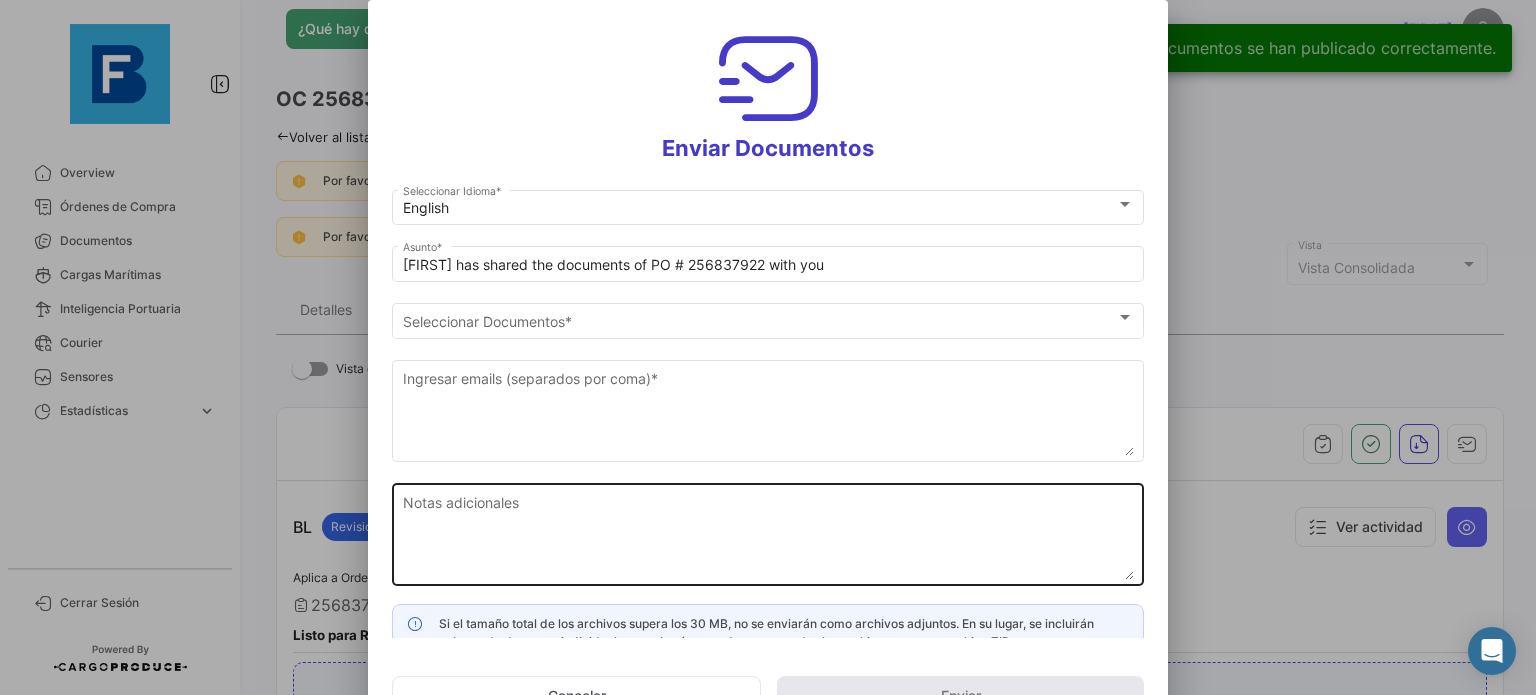 click on "Notas adicionales" 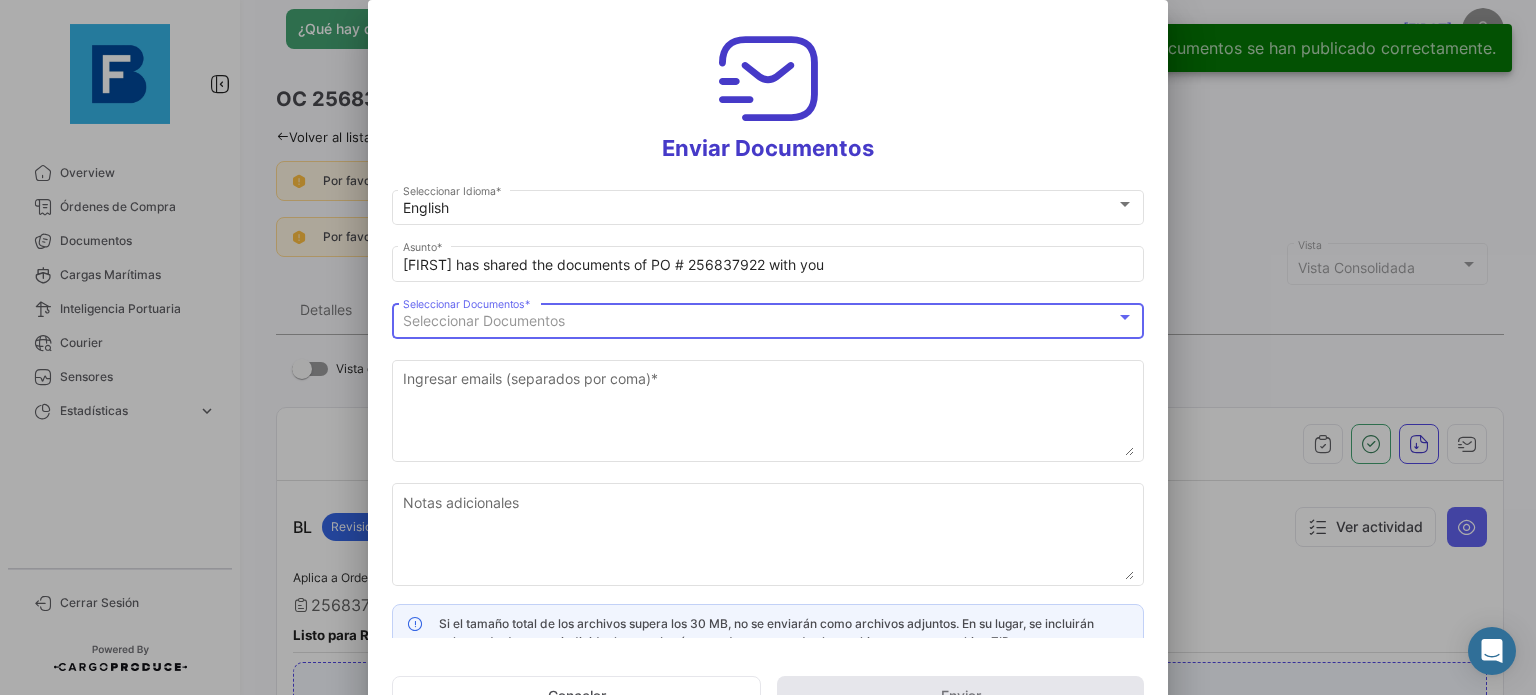 click on "Seleccionar Documentos" at bounding box center (759, 321) 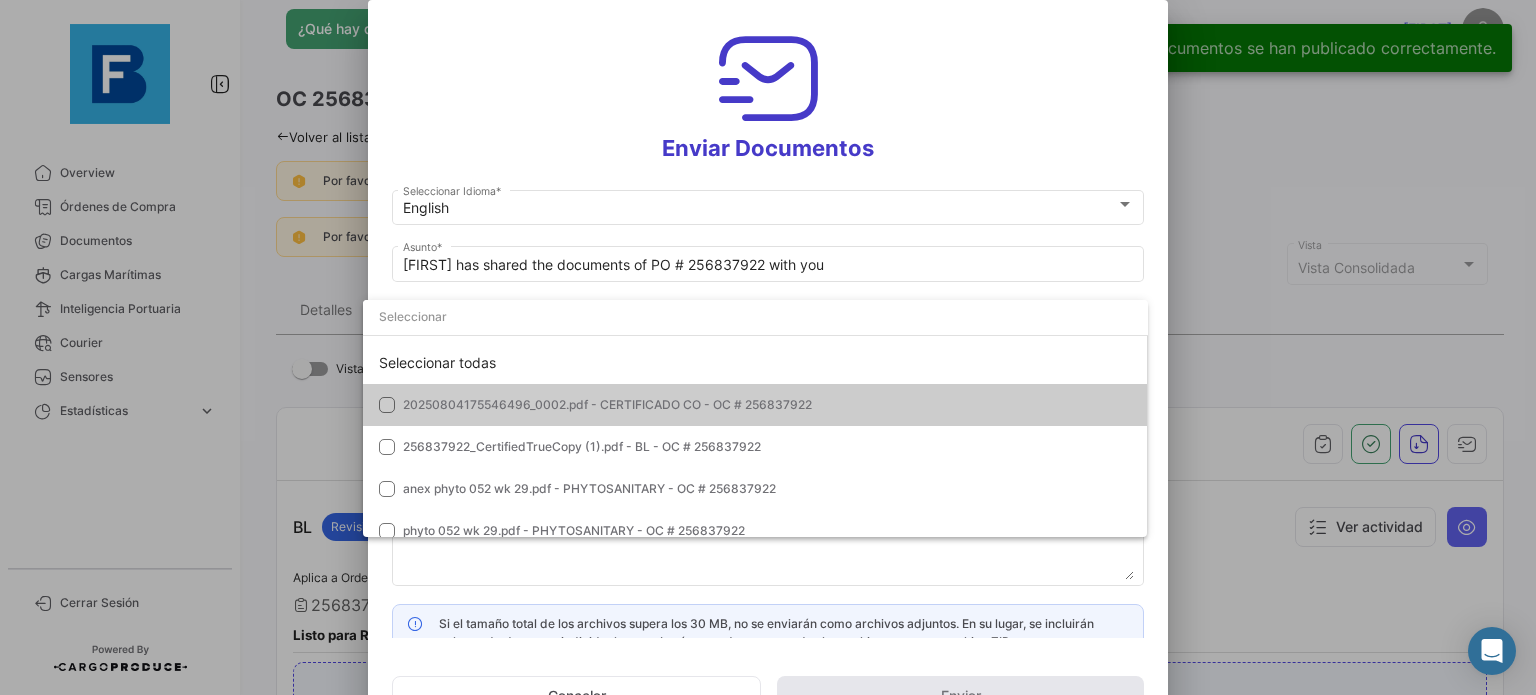 click on "Seleccionar todas" 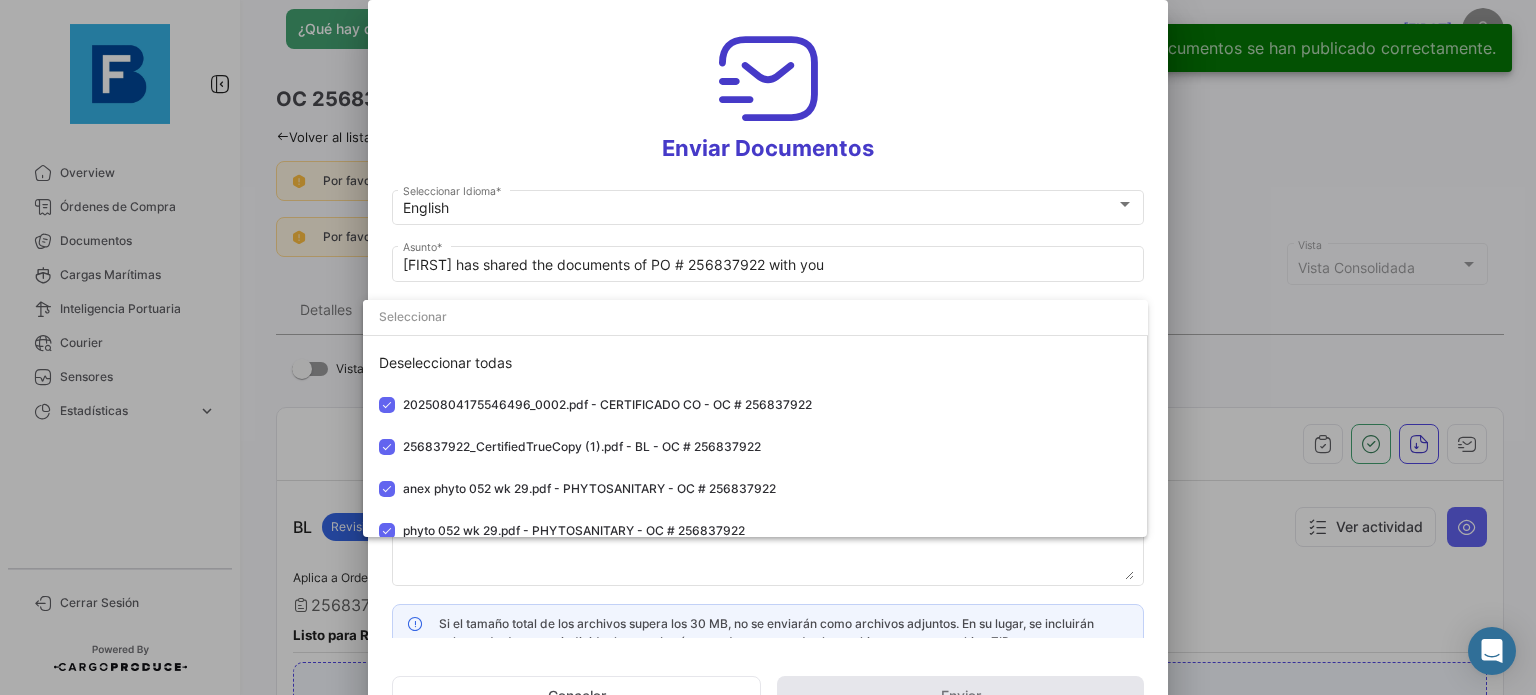 click at bounding box center [768, 347] 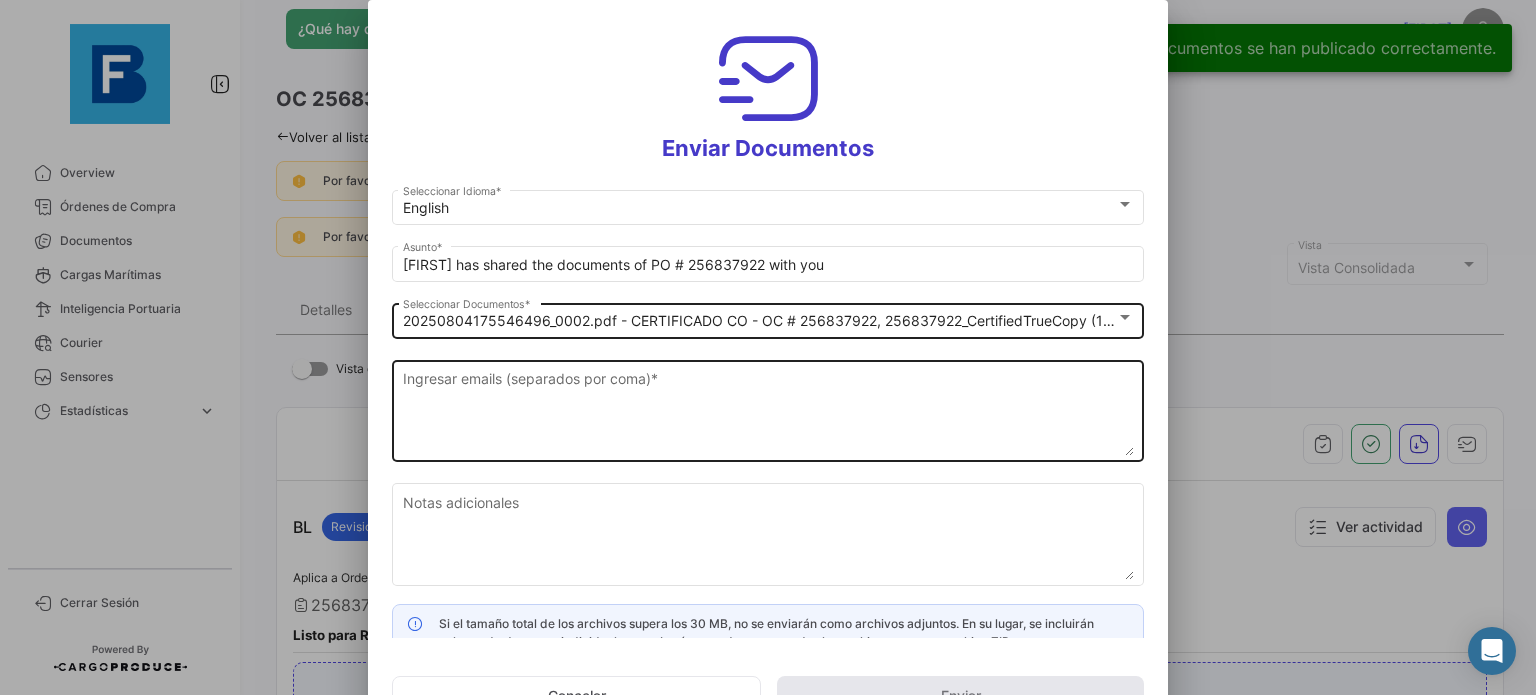 click on "Ingresar emails (separados por coma)  *" at bounding box center (768, 412) 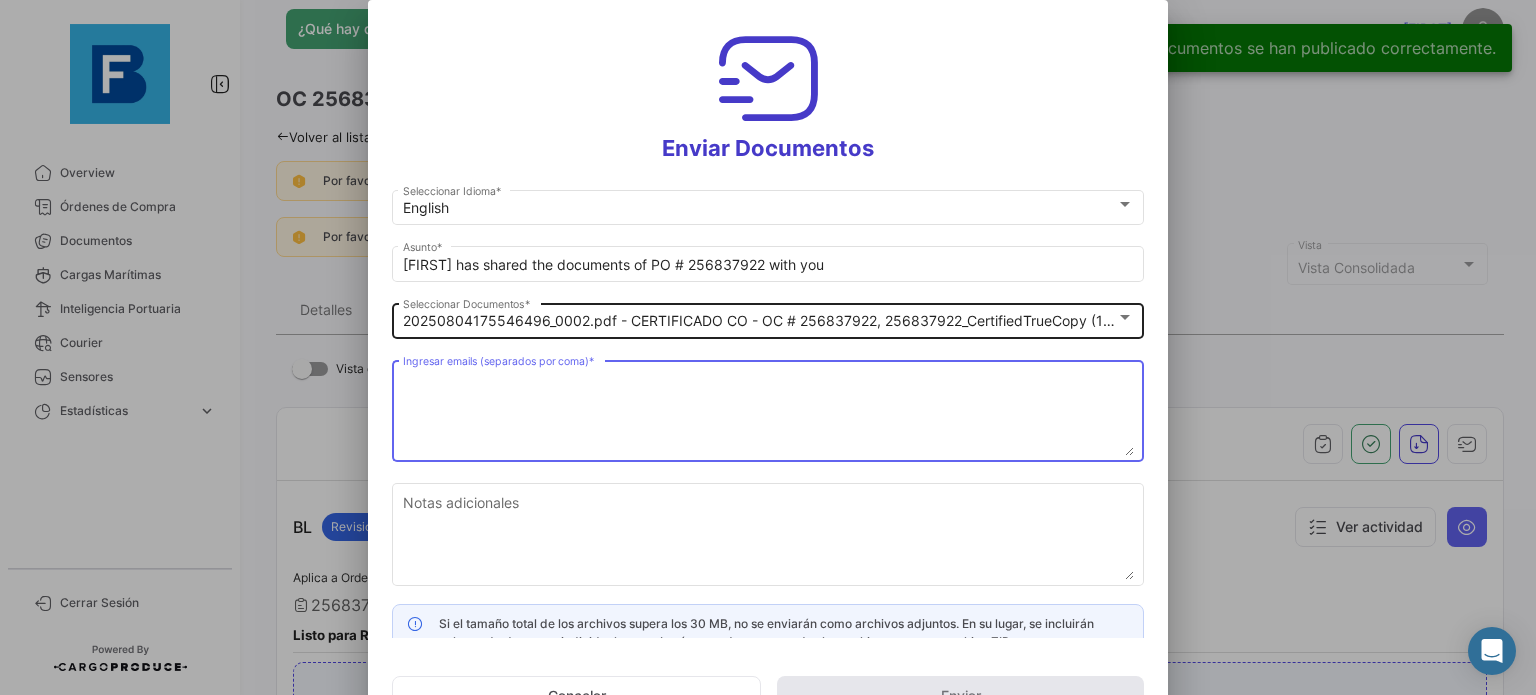 paste on "import@[EXAMPLE.COM]" 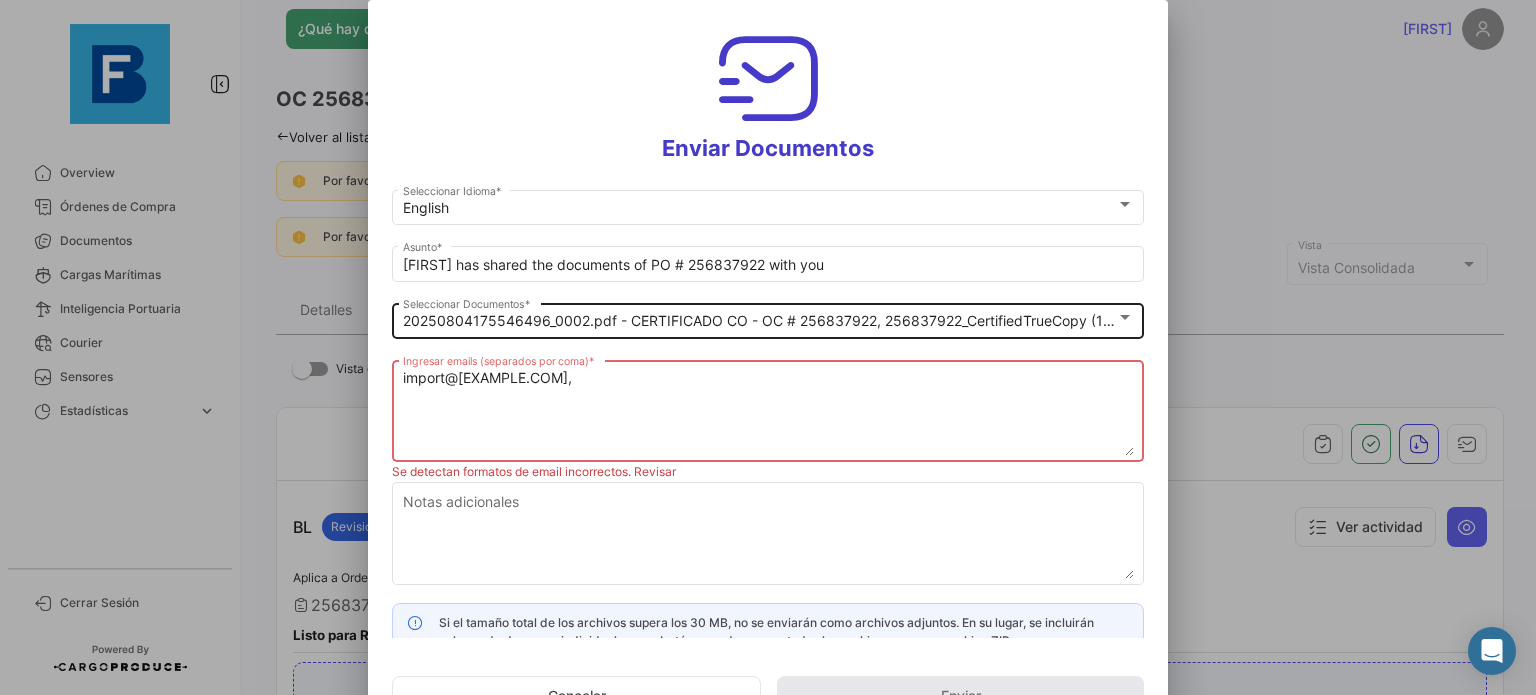 paste on "exportvlissingen@[EXAMPLE.COM]" 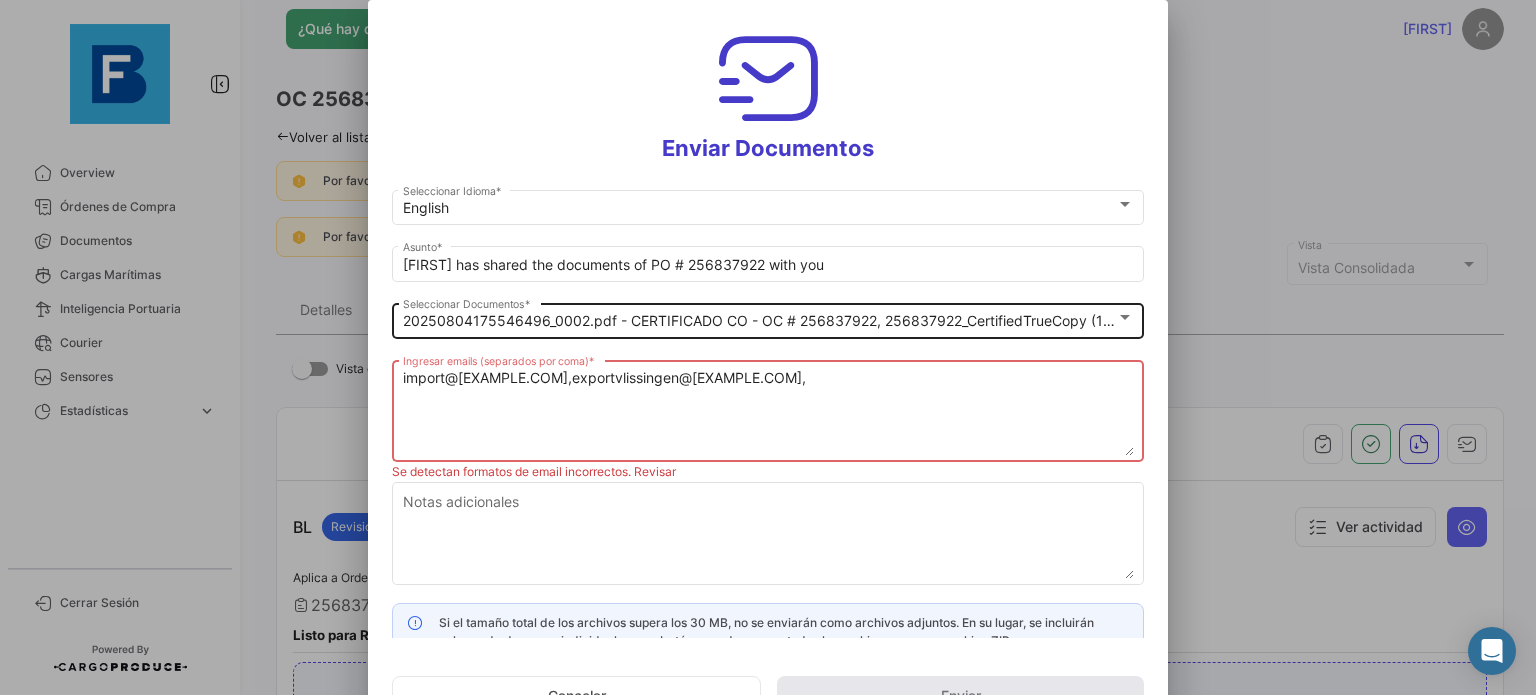 paste on "sam.don@[EXAMPLE.COM]" 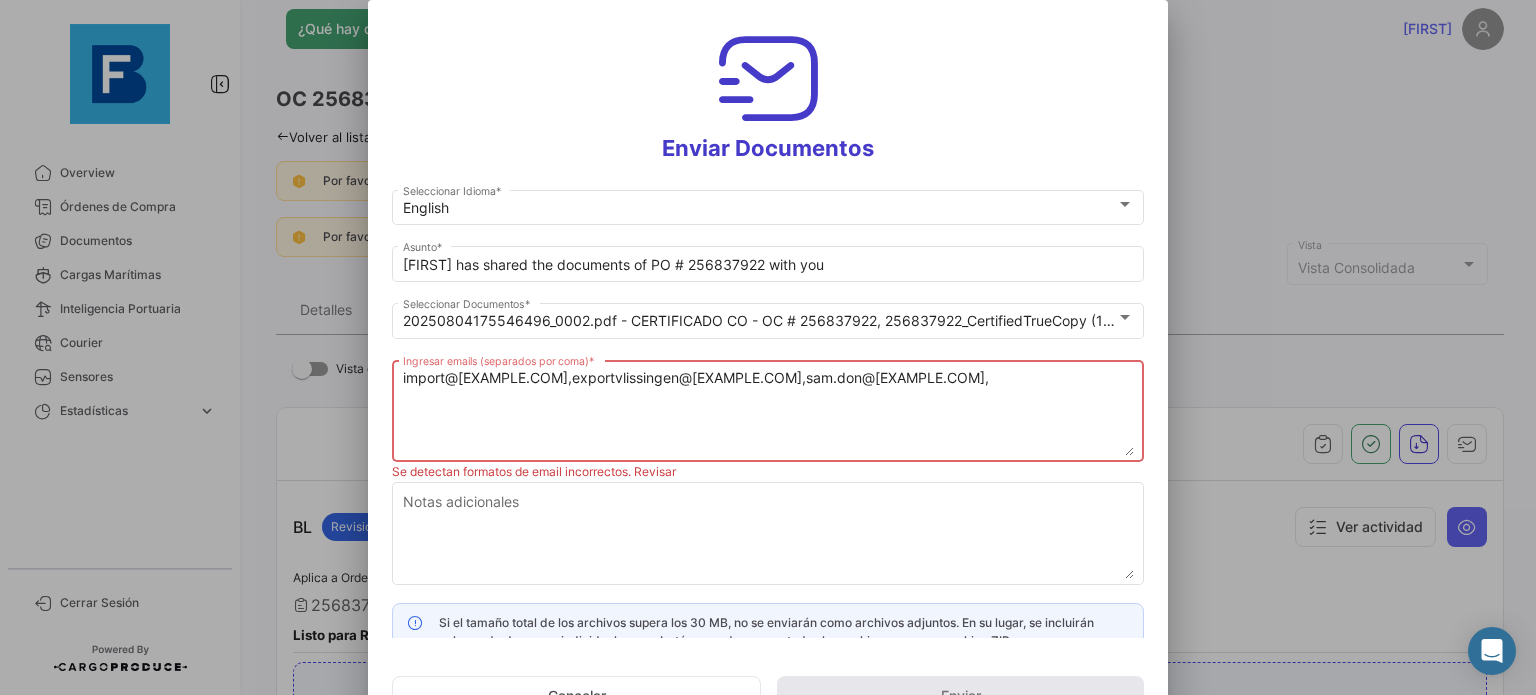 paste on "office@[EXAMPLE.COM]" 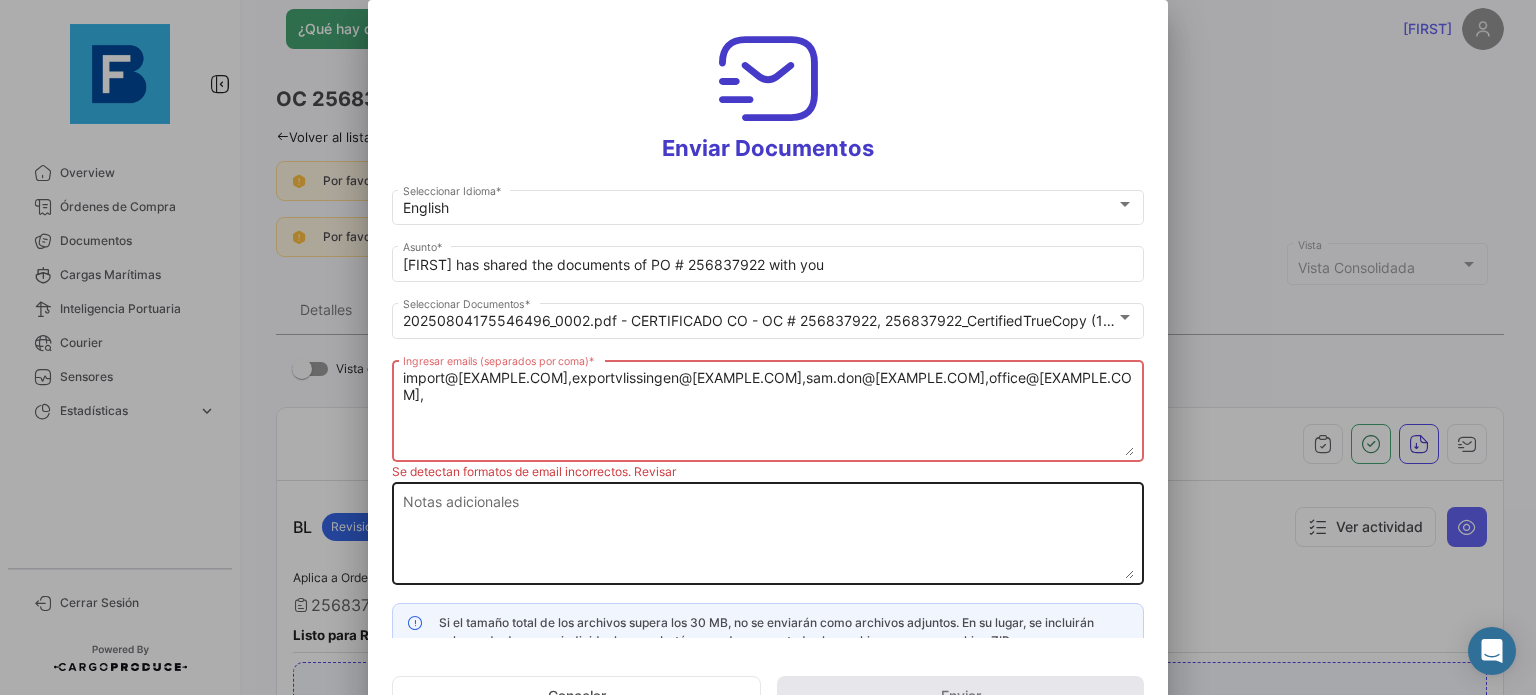 paste on "j.galeas@[EXAMPLE.COM]
e.lara@[EXAMPLE.COM],
m.cerna@[EXAMPLE.COM],
m.chica@[EXAMPLE.COM],
r.ramirez@[EXAMPLE.COM],
m.vasquez@[EXAMPLE.COM]" 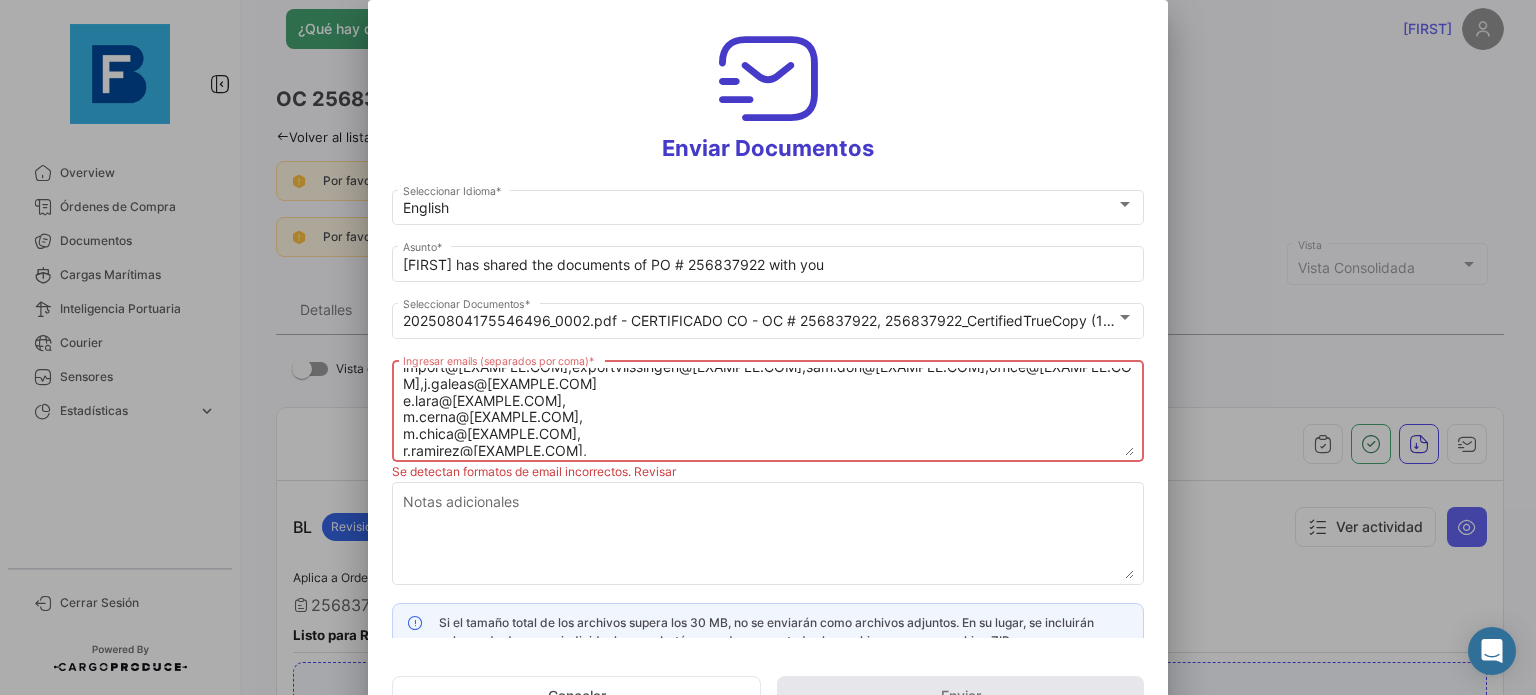 scroll, scrollTop: 0, scrollLeft: 0, axis: both 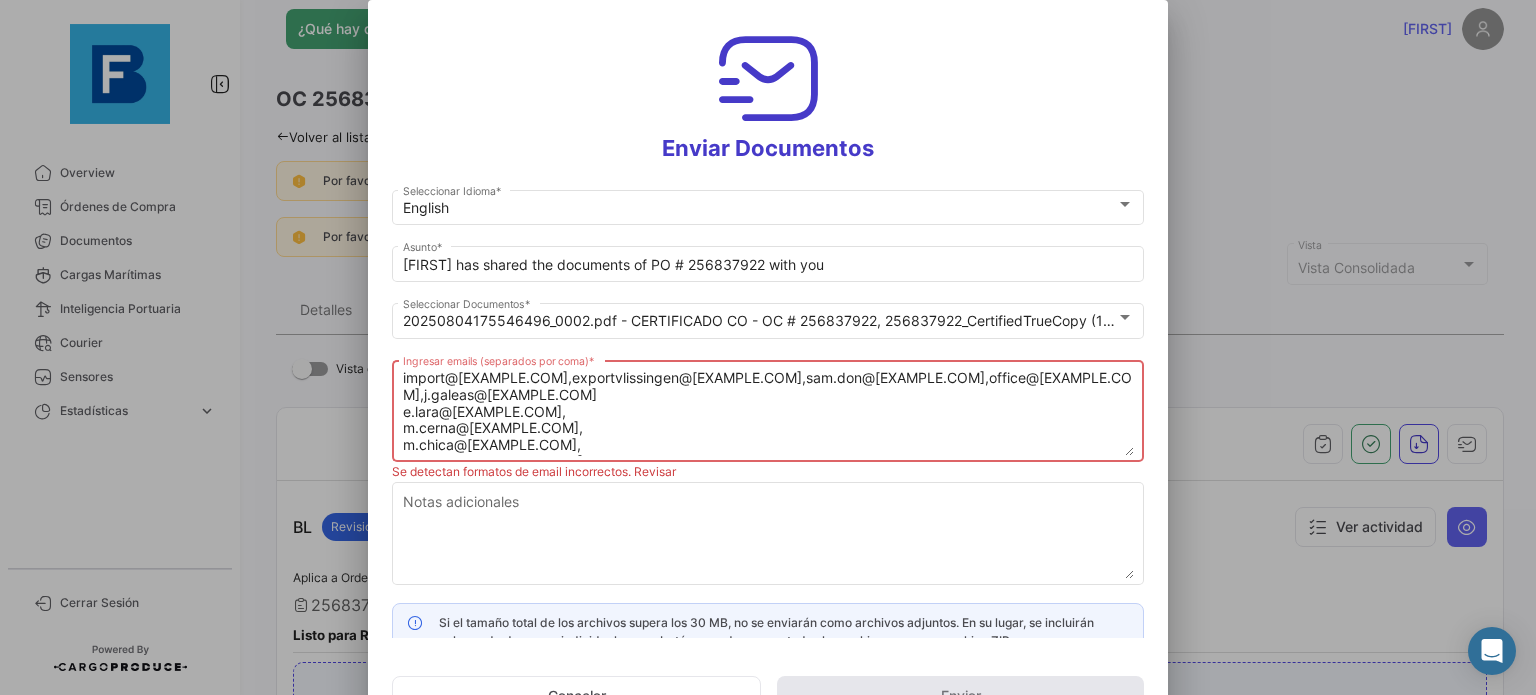 click on "import@[EXAMPLE.COM],exportvlissingen@[EXAMPLE.COM],sam.don@[EXAMPLE.COM],office@[EXAMPLE.COM],j.galeas@[EXAMPLE.COM]
e.lara@[EXAMPLE.COM],
m.cerna@[EXAMPLE.COM],
m.chica@[EXAMPLE.COM],
r.ramirez@[EXAMPLE.COM],
m.vasquez@[EXAMPLE.COM]" at bounding box center (768, 412) 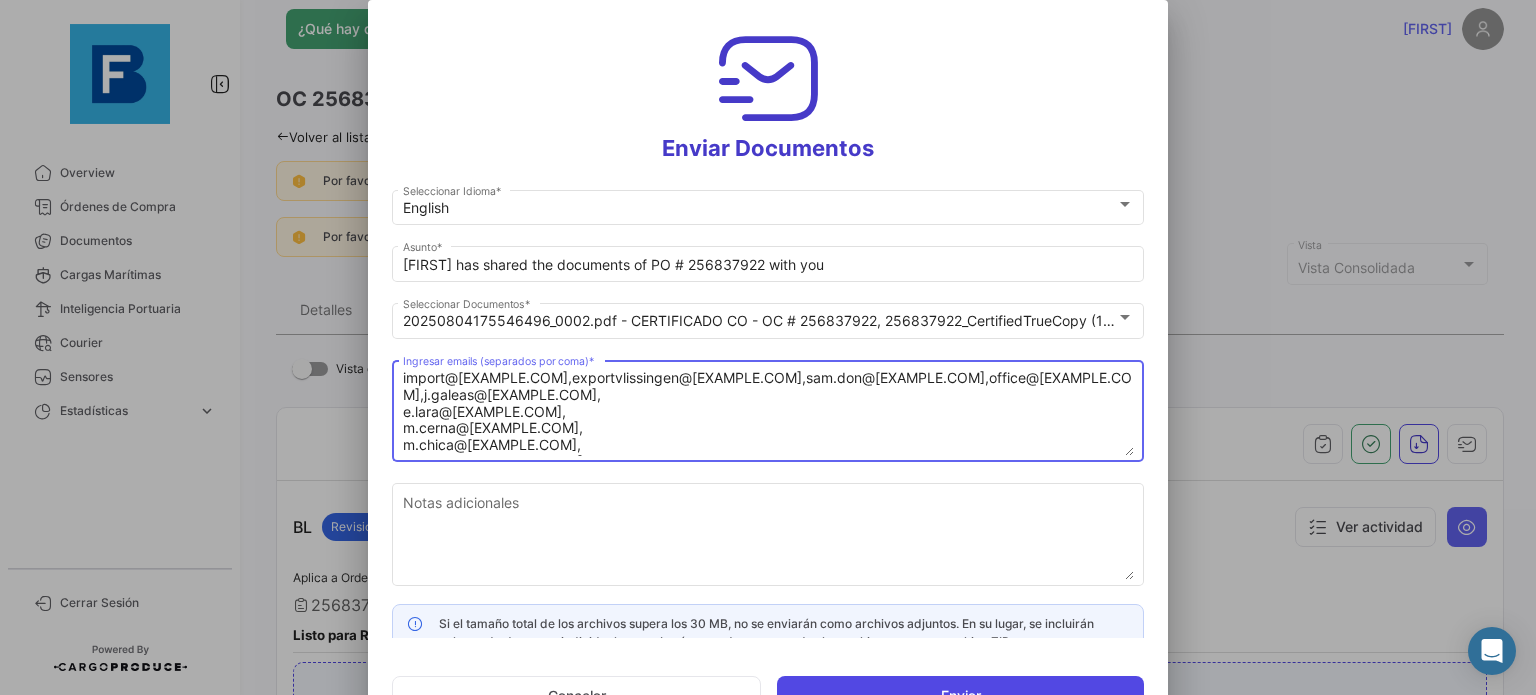 type on "import@[EXAMPLE.COM],exportvlissingen@[EXAMPLE.COM],sam.don@[EXAMPLE.COM],office@[EXAMPLE.COM],j.galeas@[EXAMPLE.COM],
e.lara@[EXAMPLE.COM],
m.cerna@[EXAMPLE.COM],
m.chica@[EXAMPLE.COM],
r.ramirez@[EXAMPLE.COM],
m.vasquez@[EXAMPLE.COM]" 